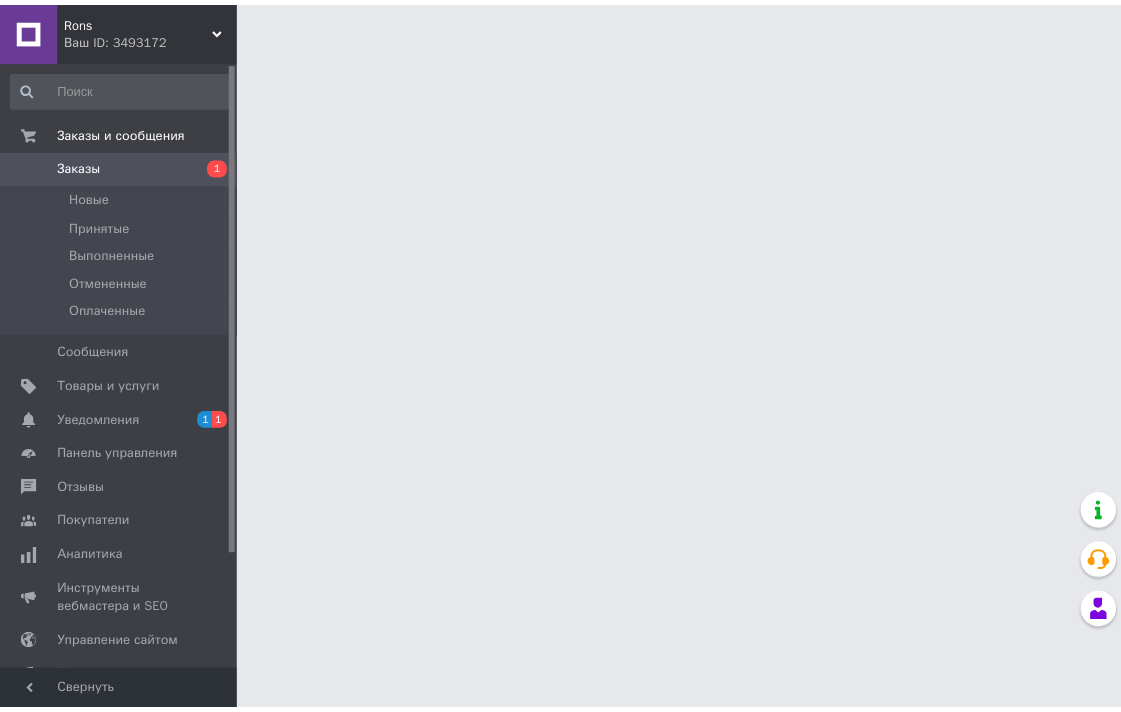 scroll, scrollTop: 0, scrollLeft: 0, axis: both 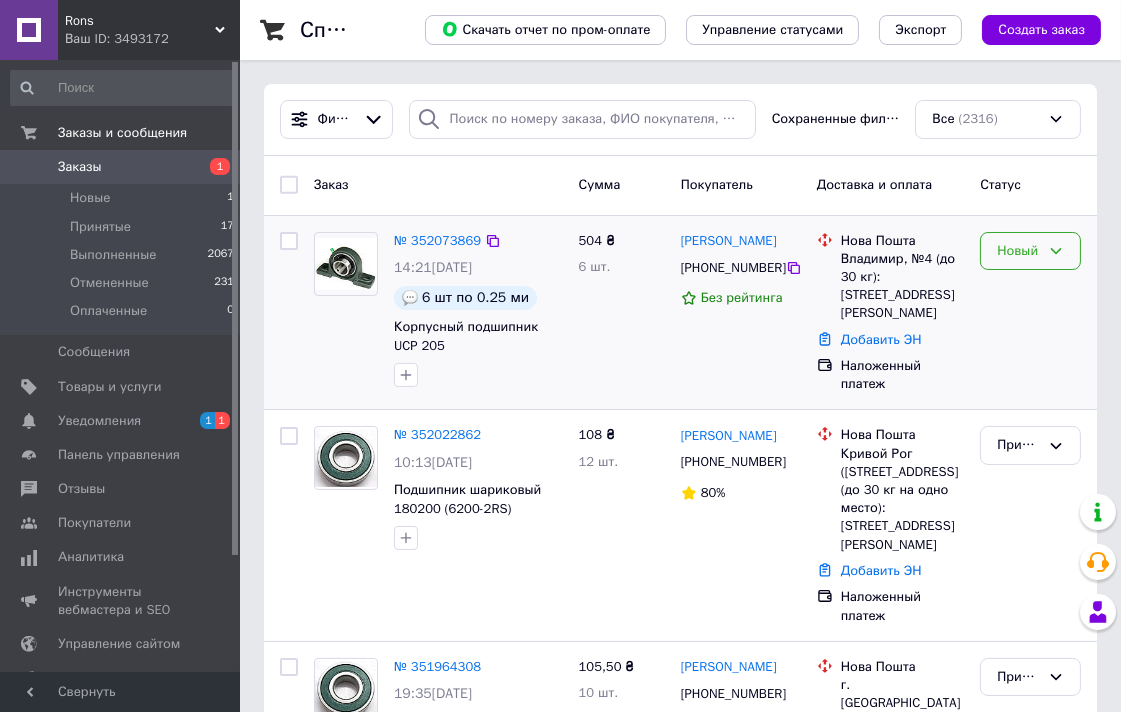 click on "Новый" at bounding box center [1018, 251] 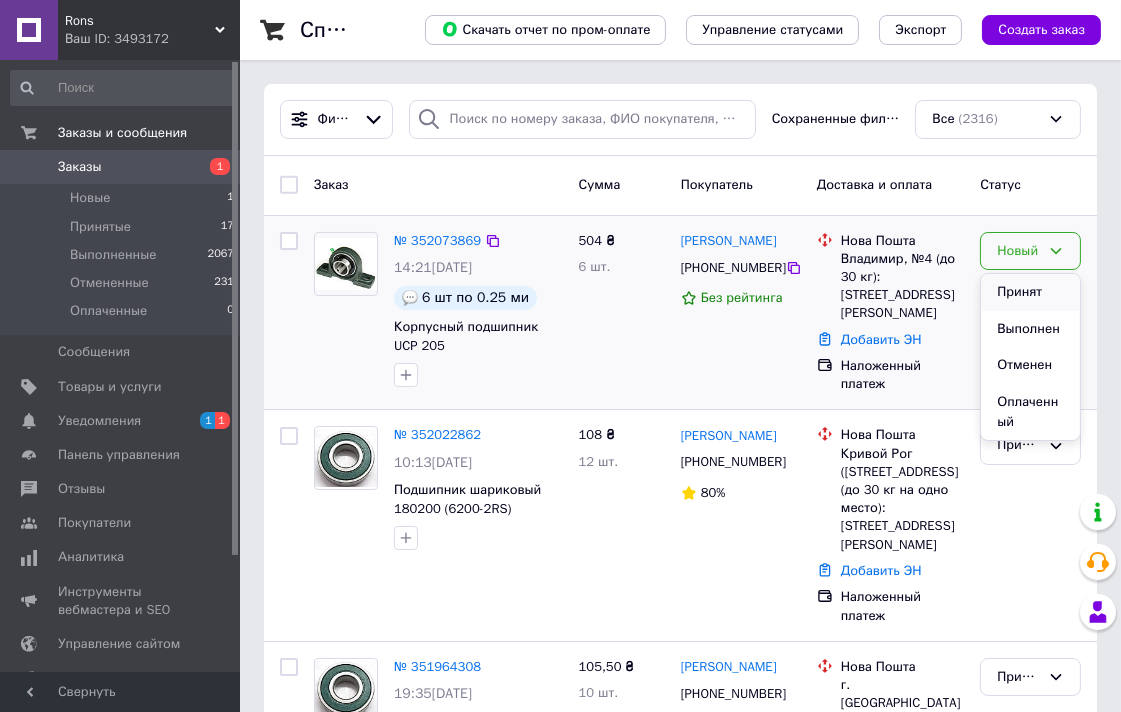 click on "Принят" at bounding box center [1030, 292] 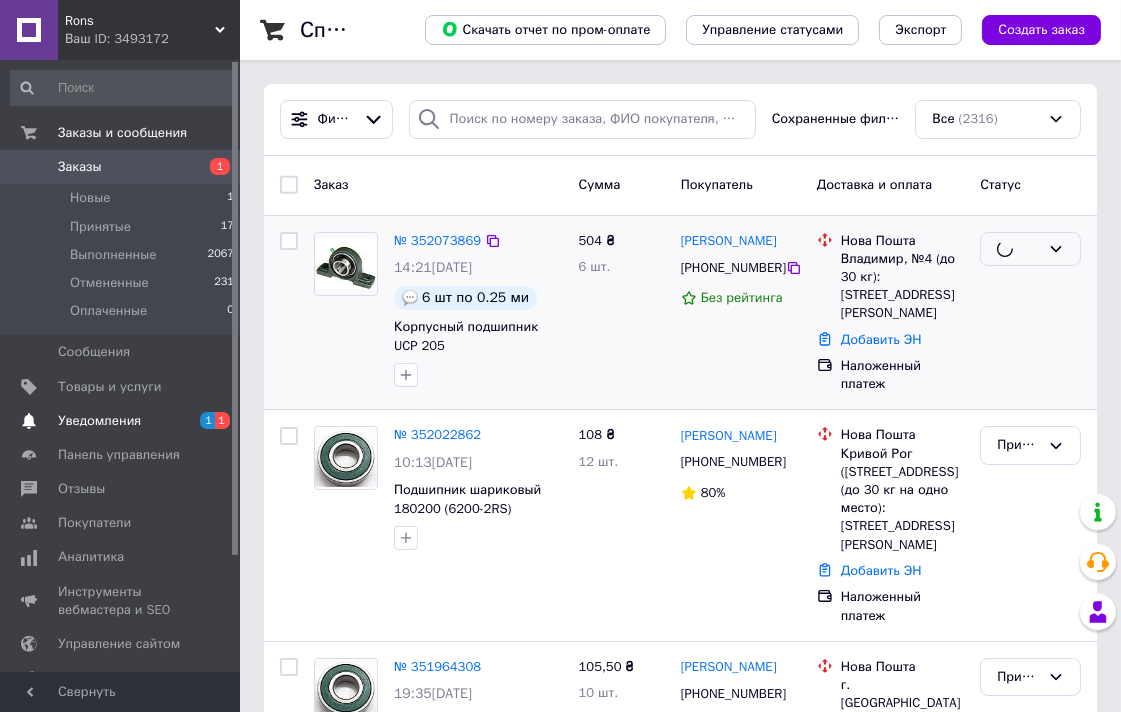 click on "Уведомления" at bounding box center [99, 421] 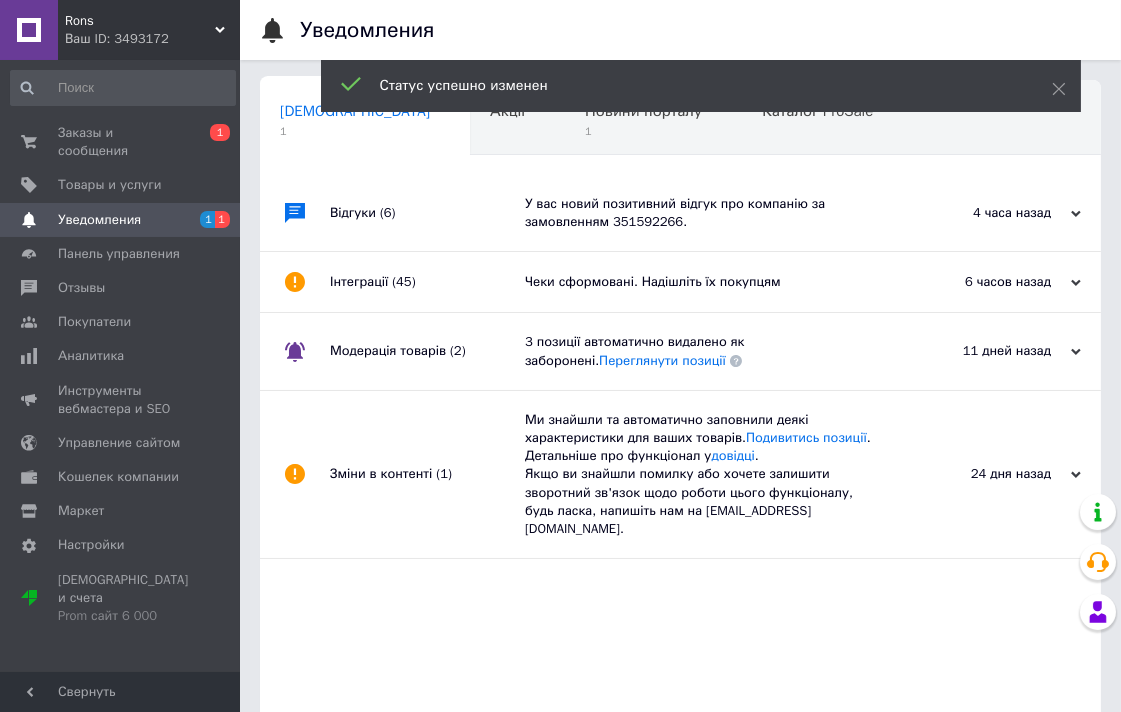 scroll, scrollTop: 0, scrollLeft: 10, axis: horizontal 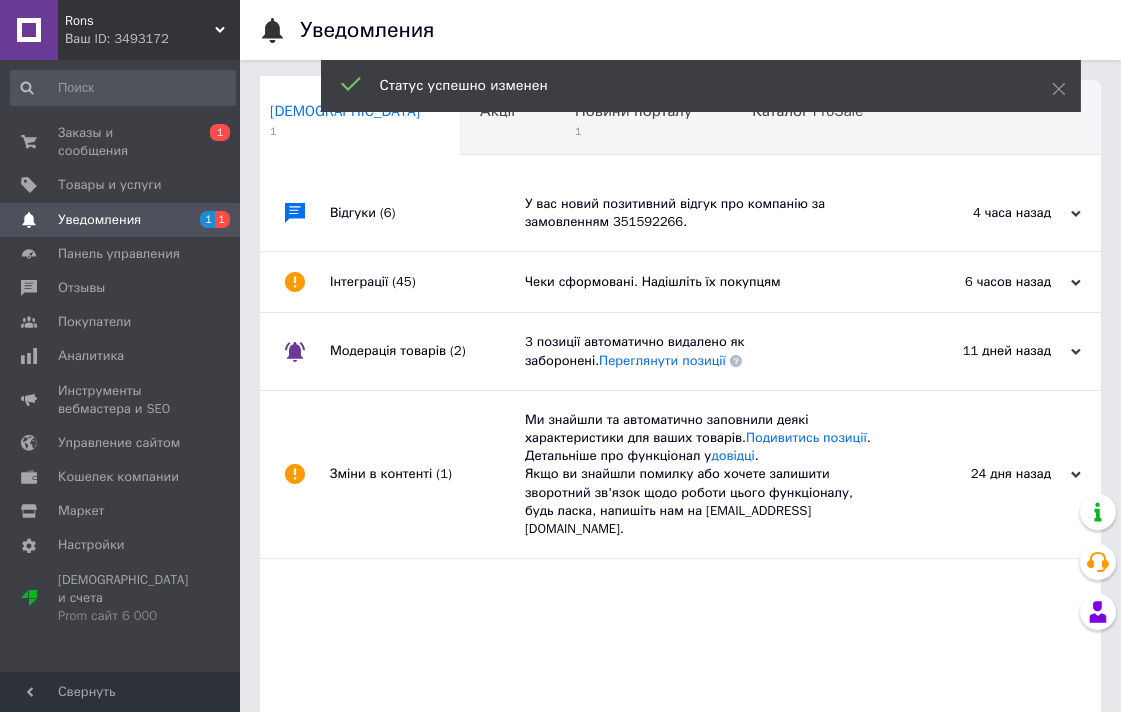 click on "У вас новий позитивний відгук про компанію за замовленням 351592266." at bounding box center [703, 213] 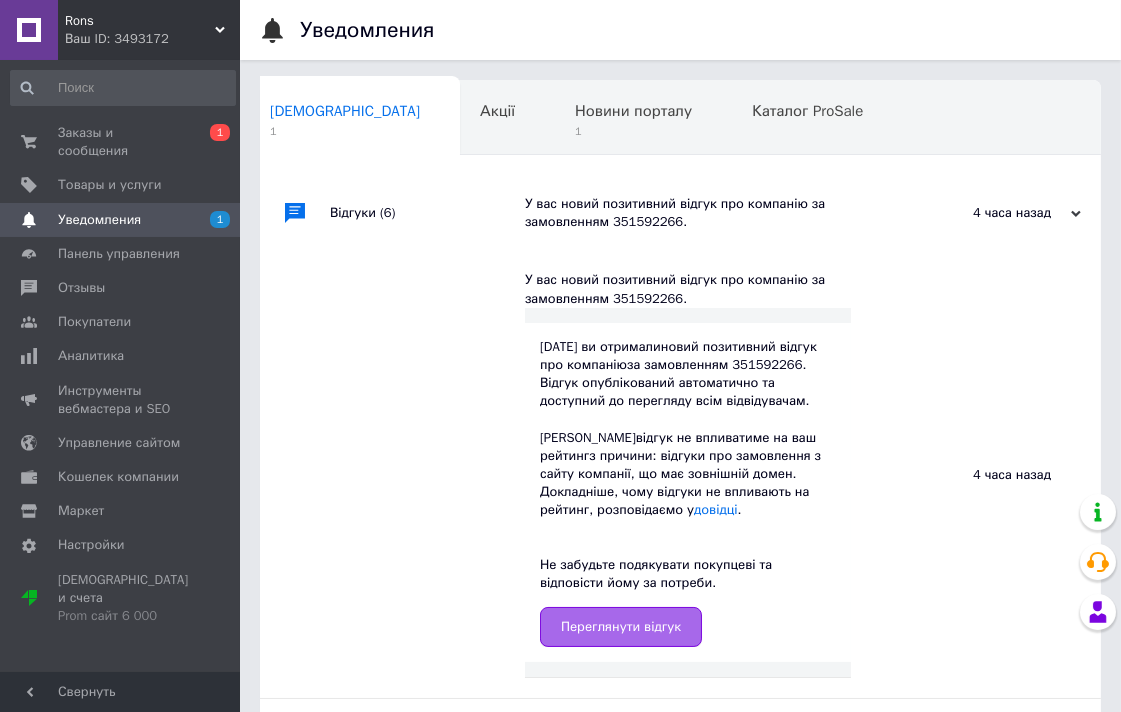 click on "Переглянути відгук" at bounding box center [621, 627] 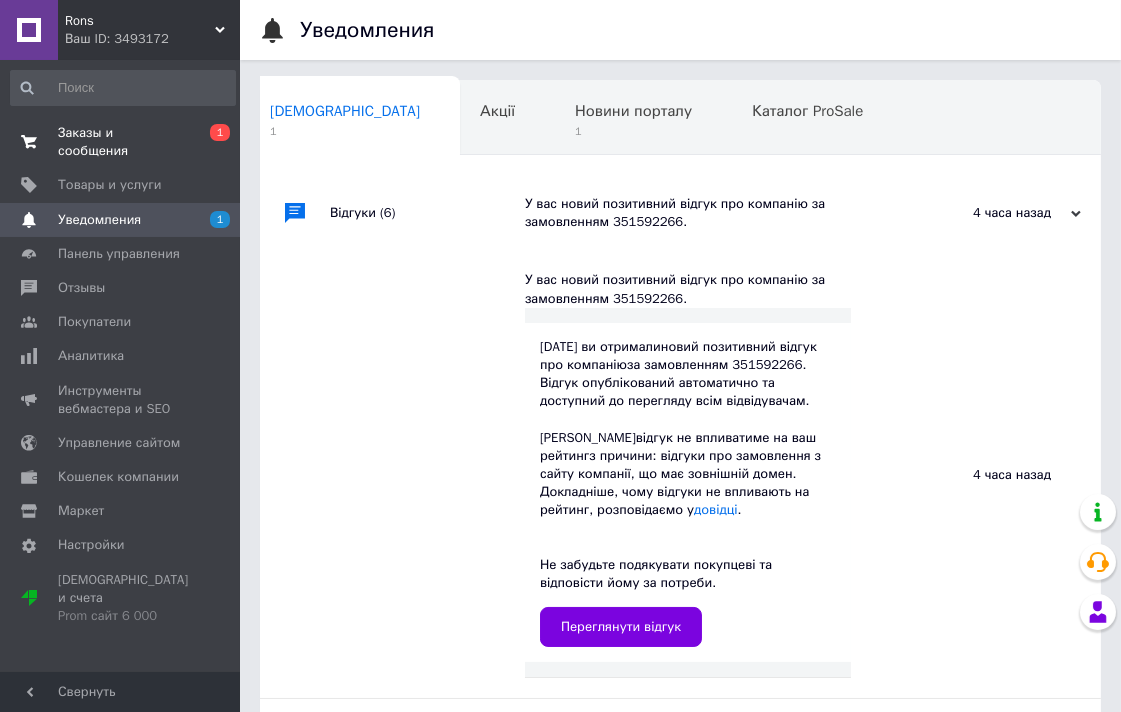 click on "Заказы и сообщения" at bounding box center [121, 142] 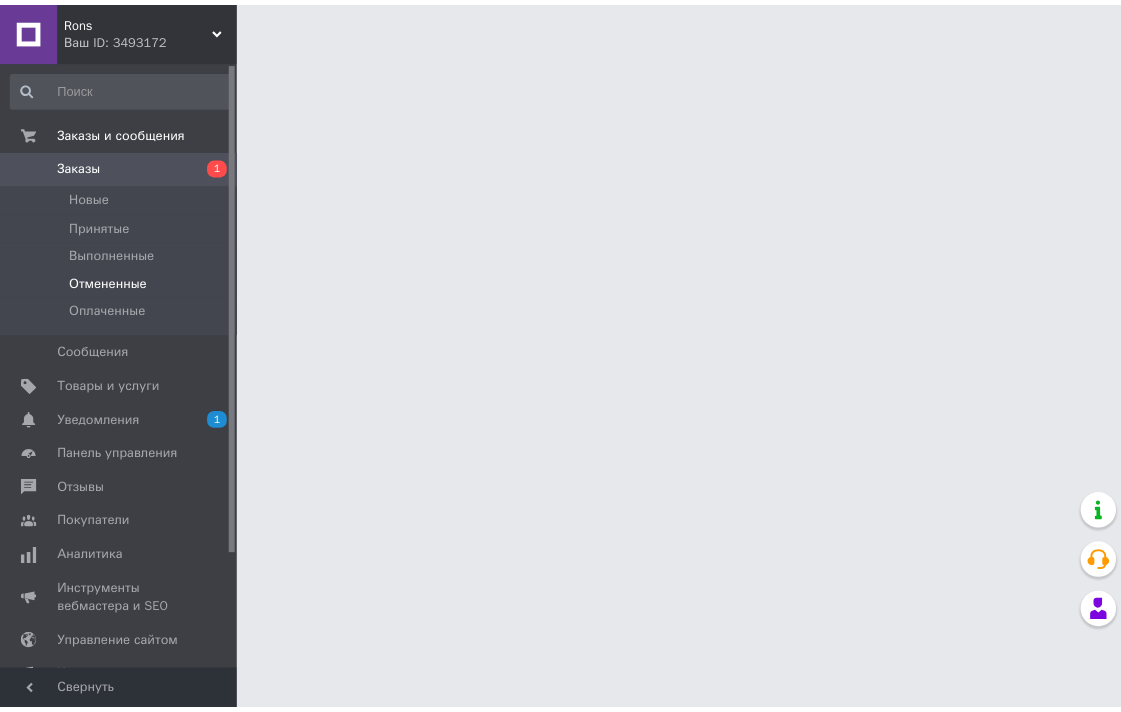 scroll, scrollTop: 0, scrollLeft: 0, axis: both 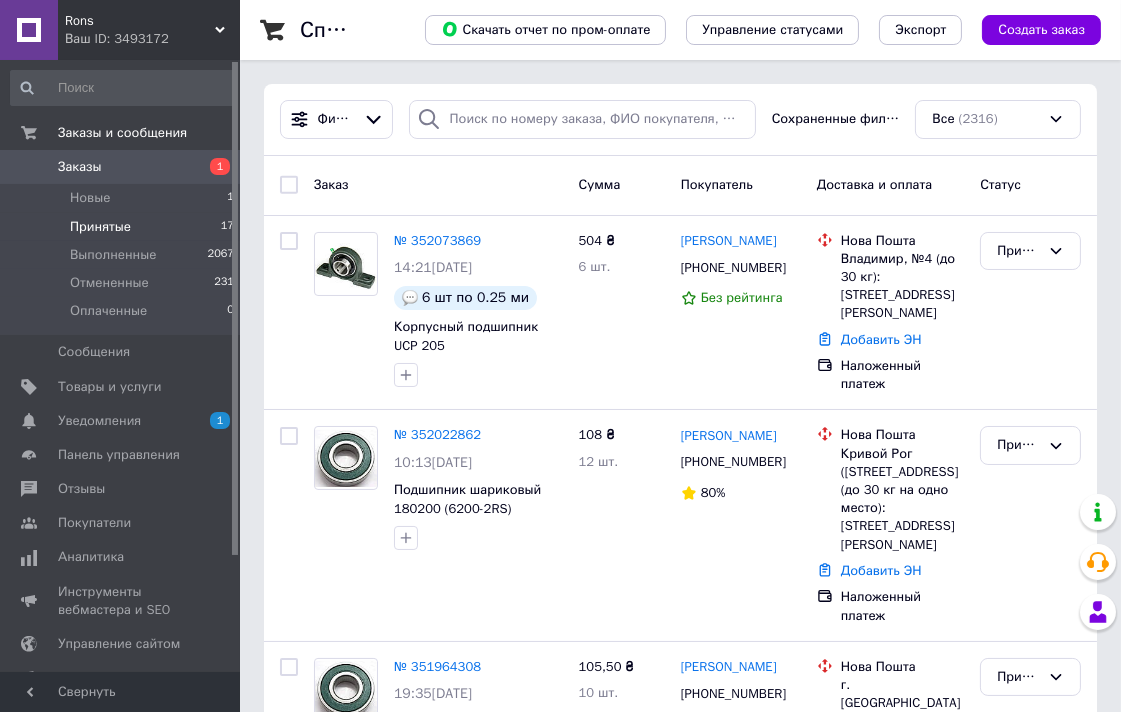 click on "Принятые" at bounding box center [100, 227] 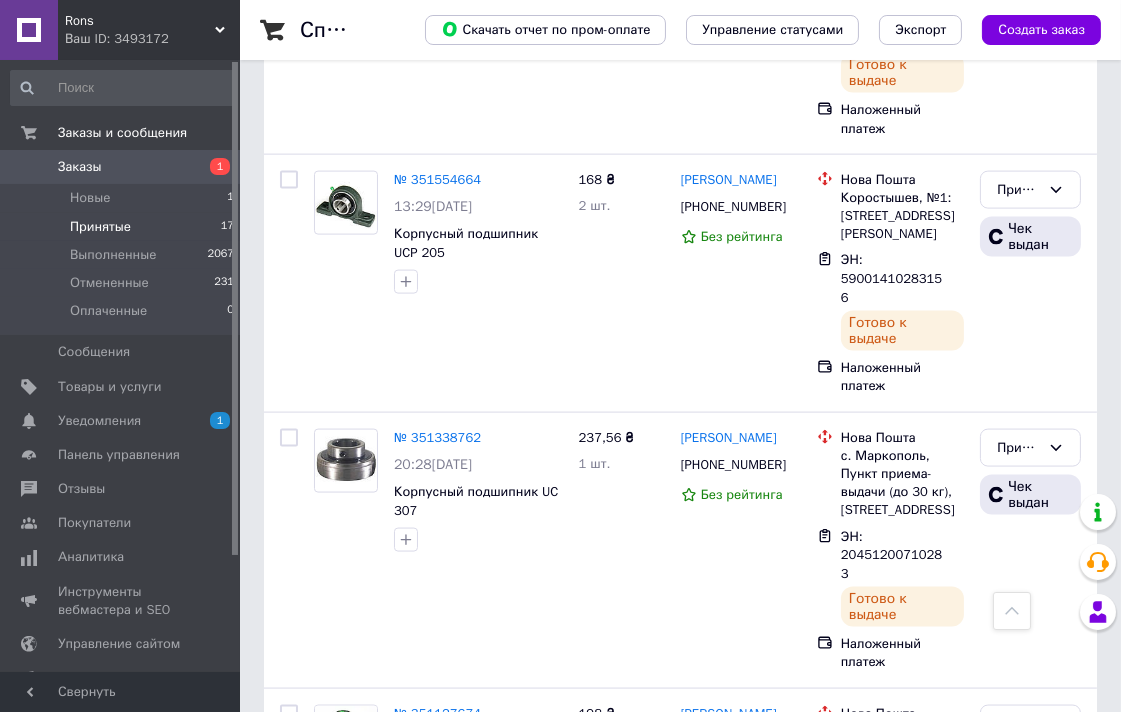 scroll, scrollTop: 3821, scrollLeft: 0, axis: vertical 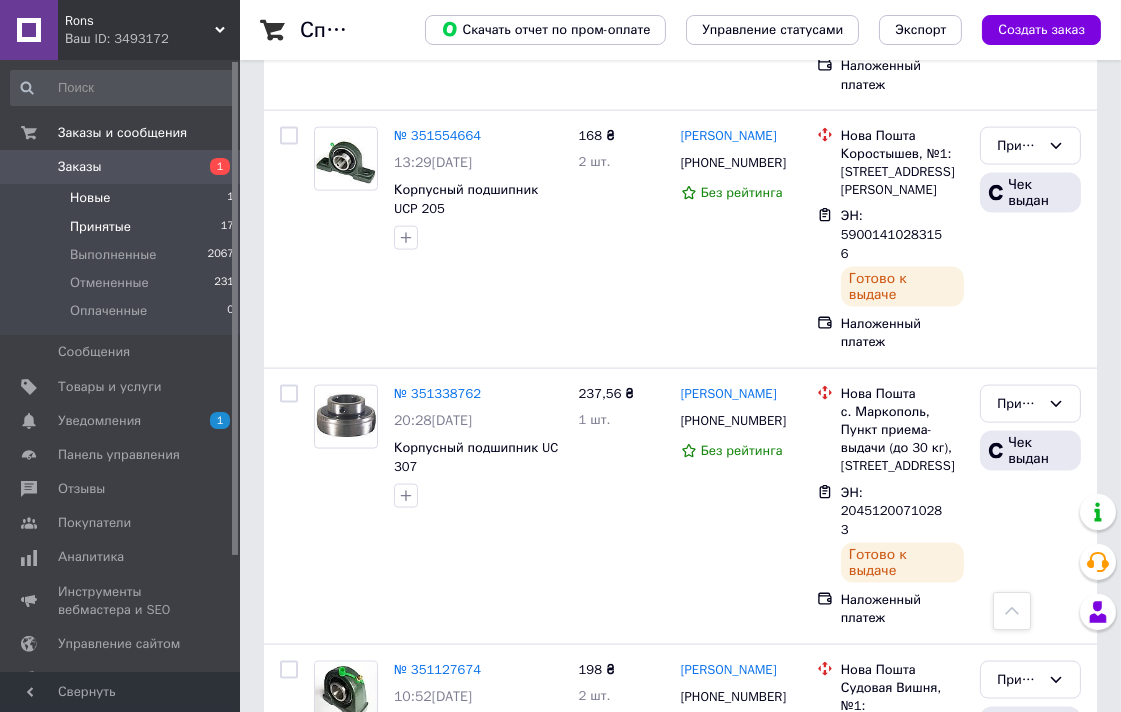click on "Новые" at bounding box center [90, 198] 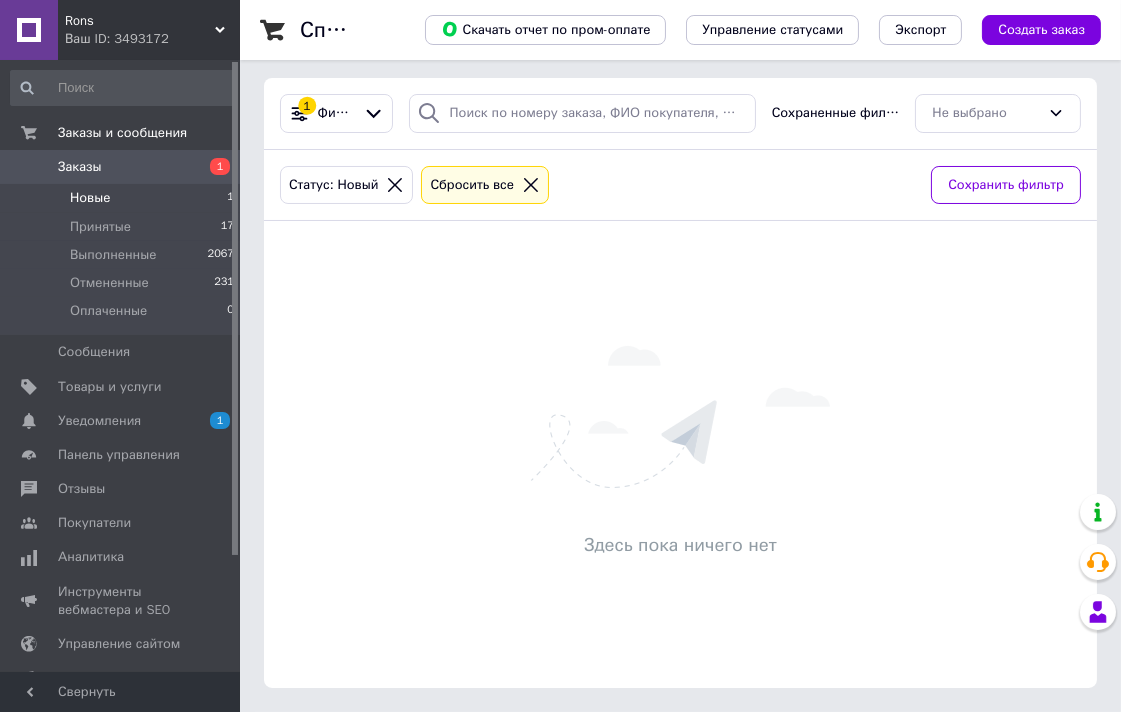 scroll, scrollTop: 0, scrollLeft: 0, axis: both 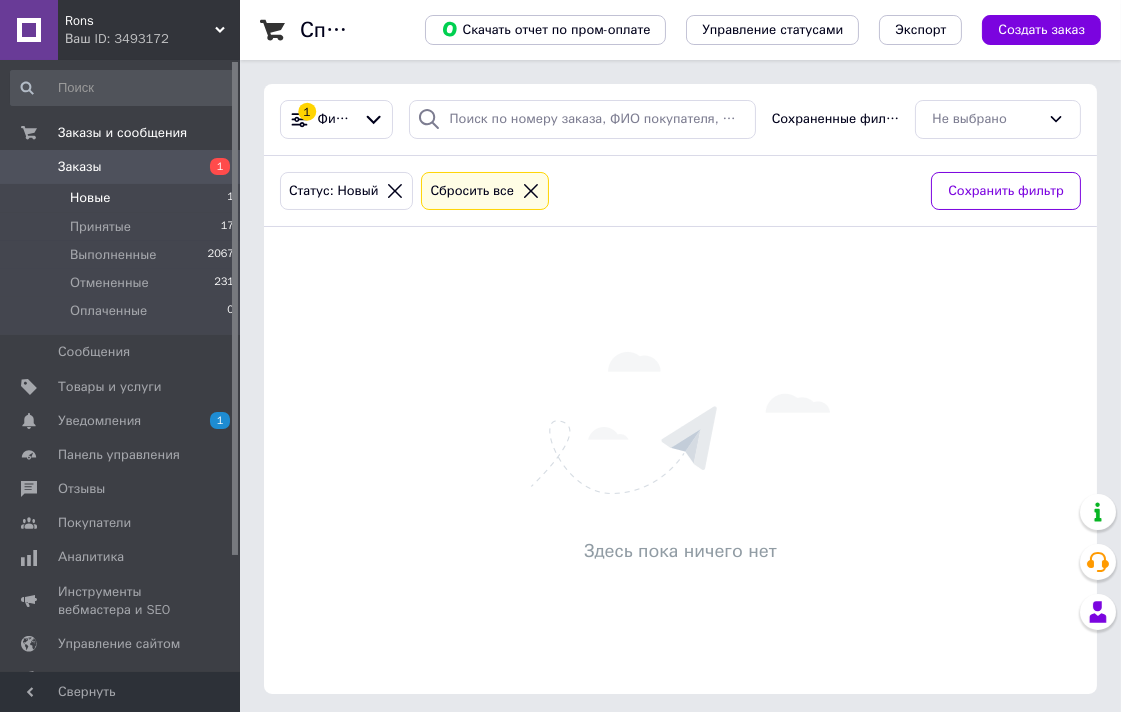 click at bounding box center [29, 167] 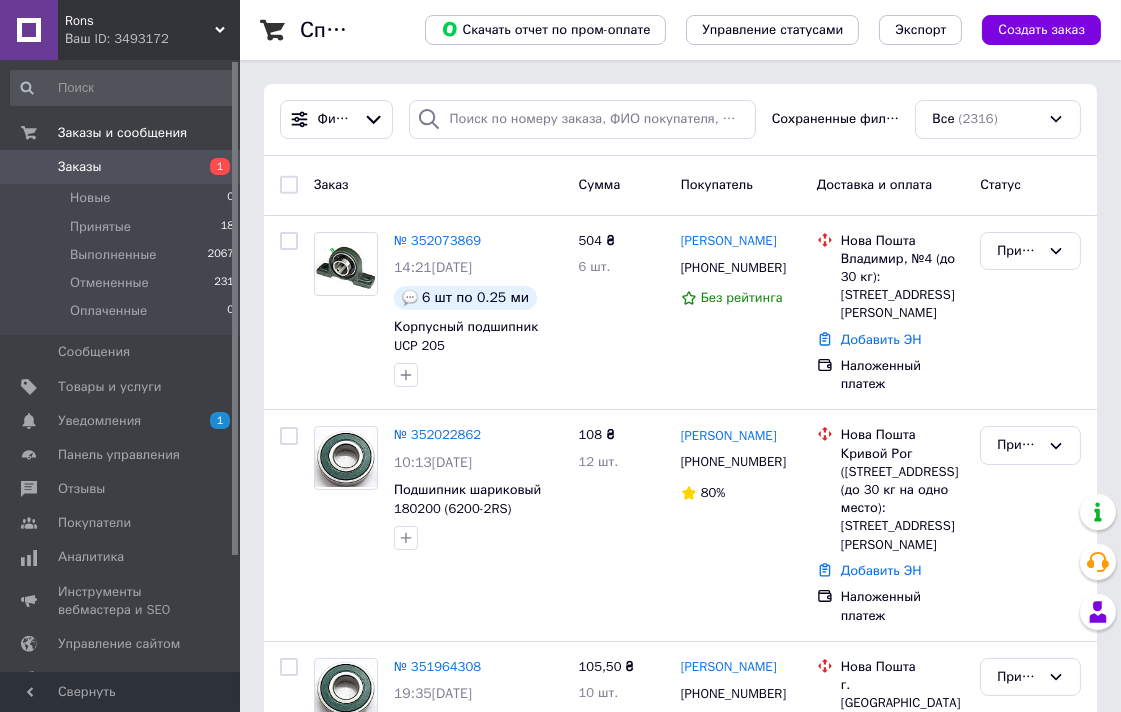 click on "Заказы" at bounding box center [80, 167] 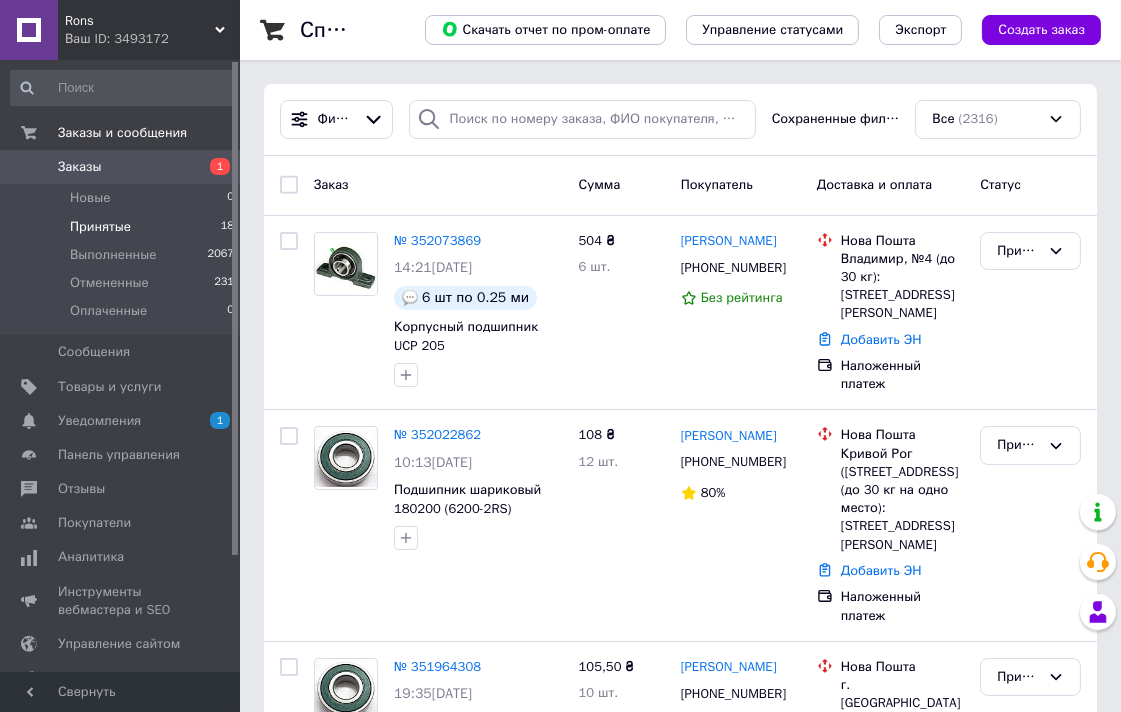 click on "Принятые" at bounding box center (100, 227) 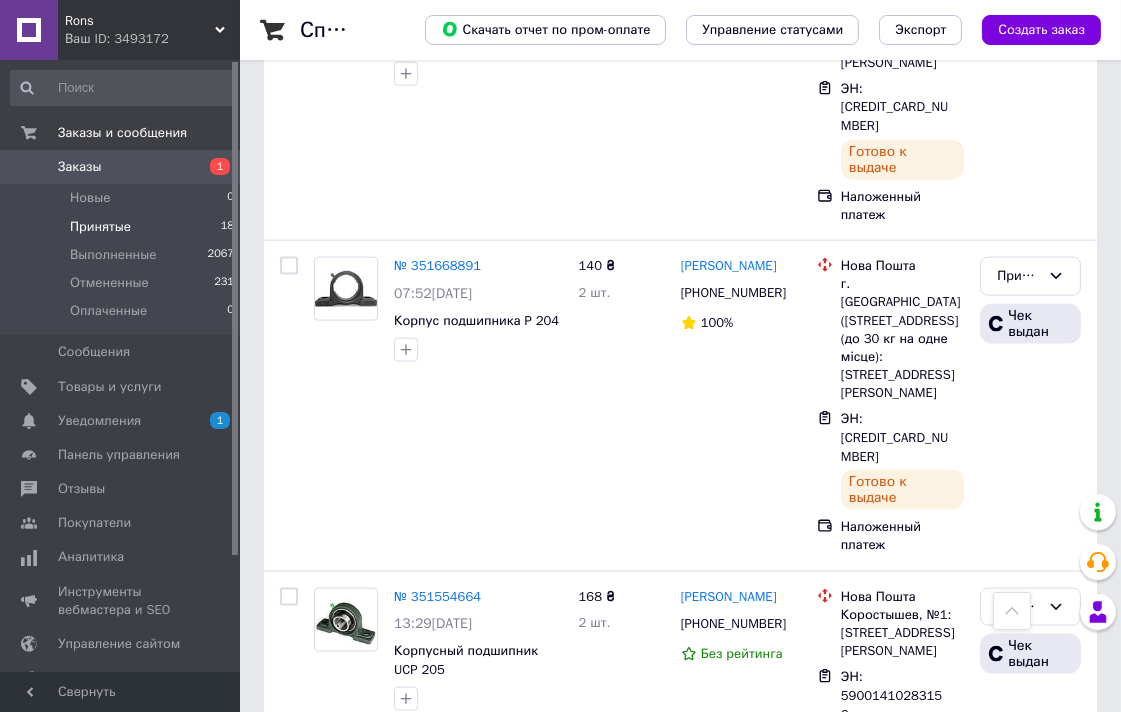 scroll, scrollTop: 3777, scrollLeft: 0, axis: vertical 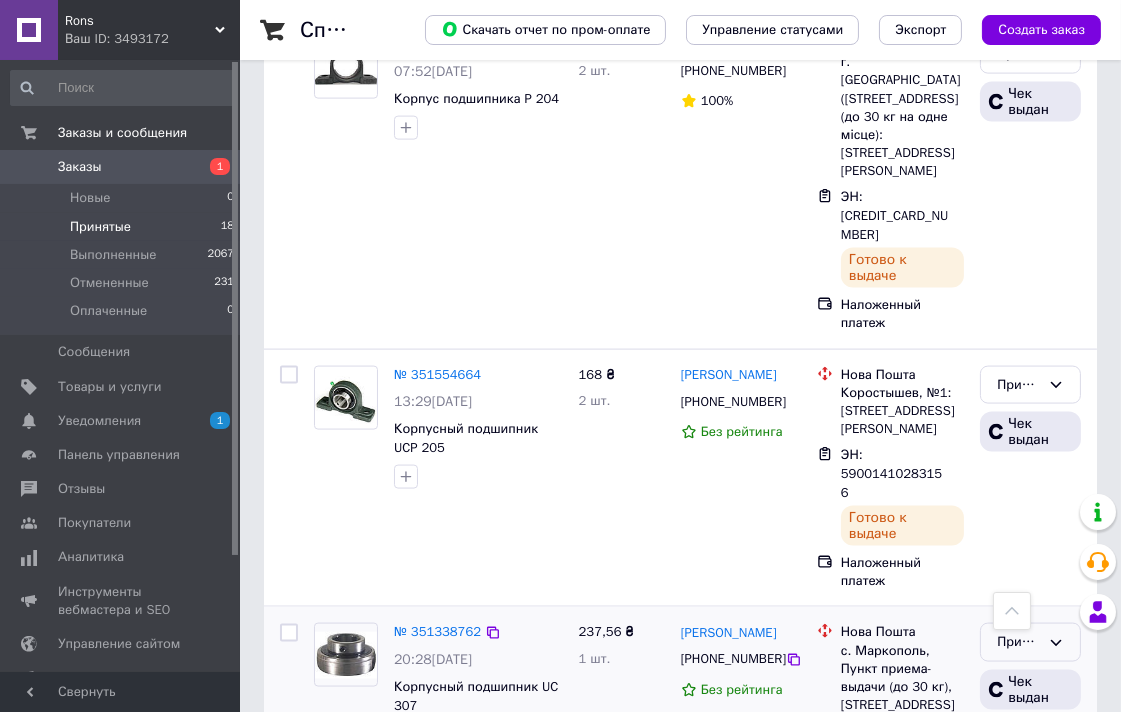 click on "Принят" at bounding box center [1018, 642] 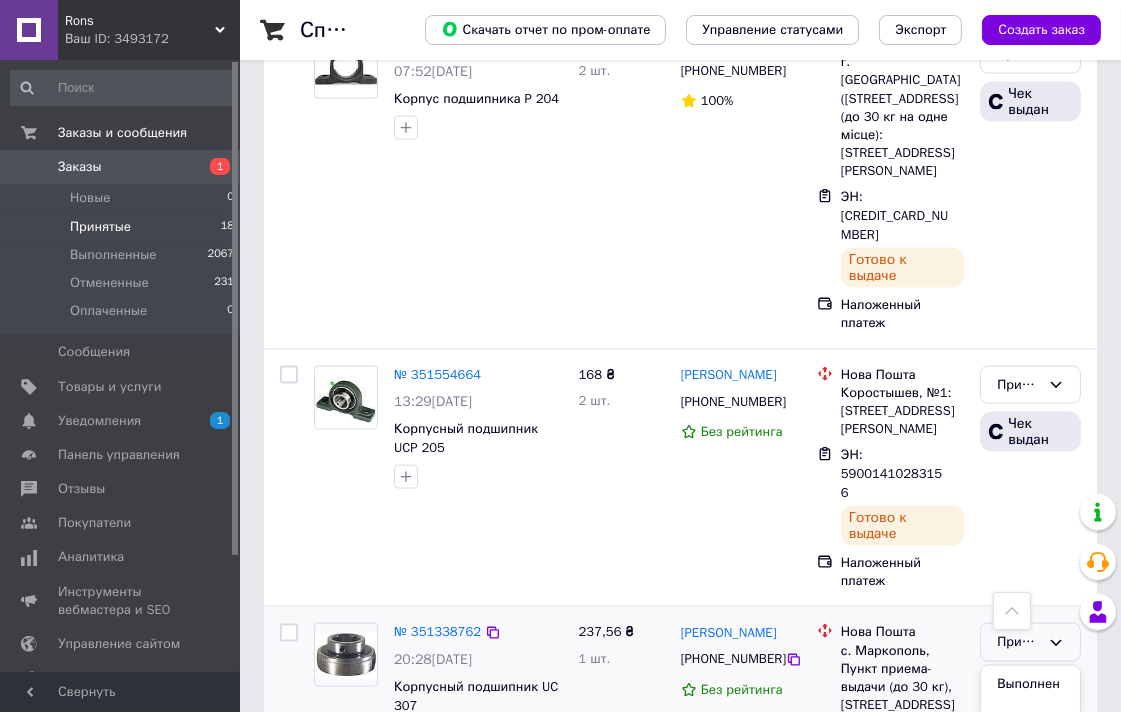 scroll, scrollTop: 3888, scrollLeft: 0, axis: vertical 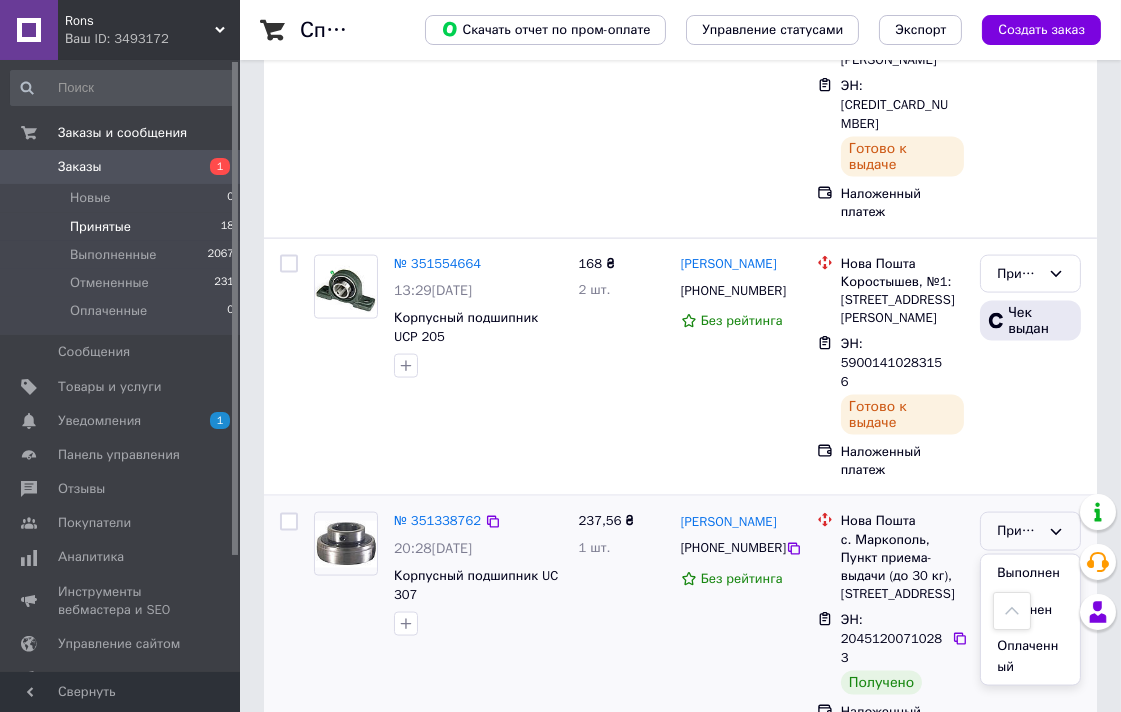 click on "Оплаченный" at bounding box center [1030, 656] 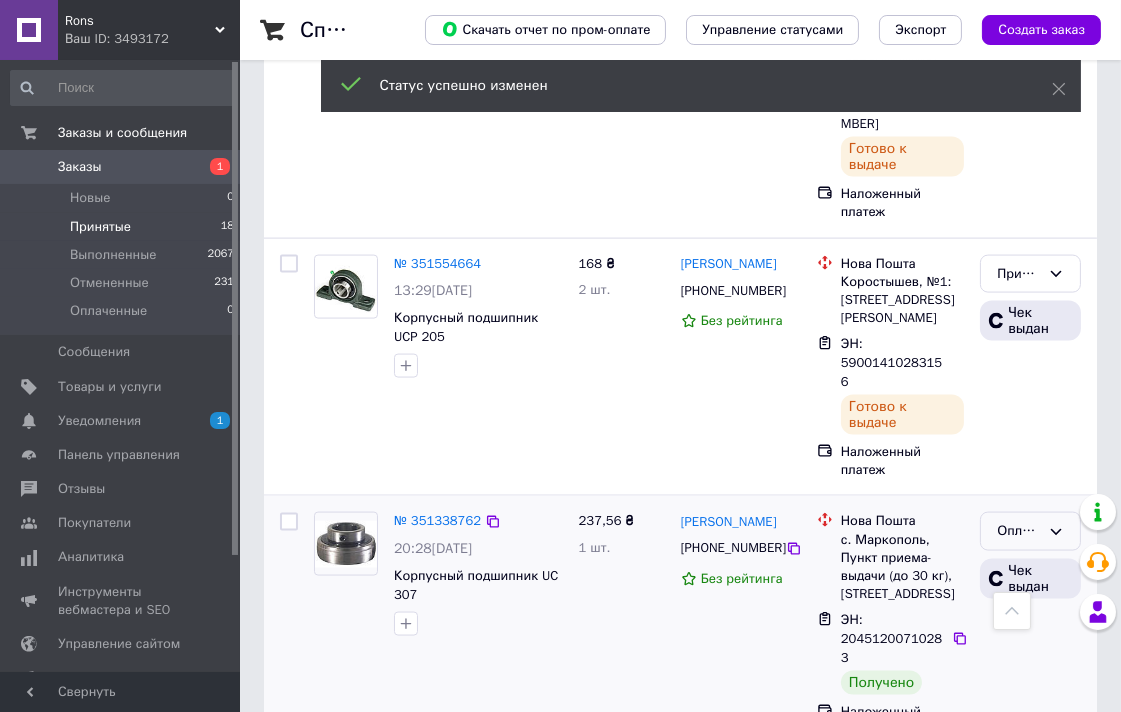 click on "Оплаченный" at bounding box center (1018, 531) 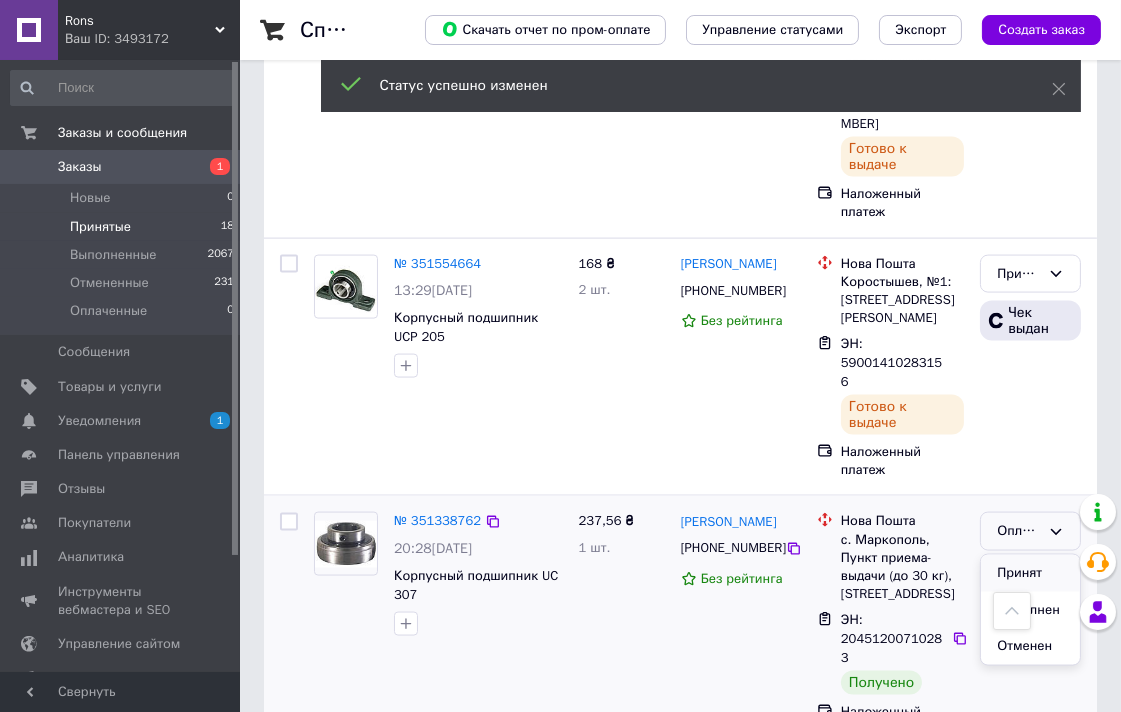 click on "Принят" at bounding box center [1030, 573] 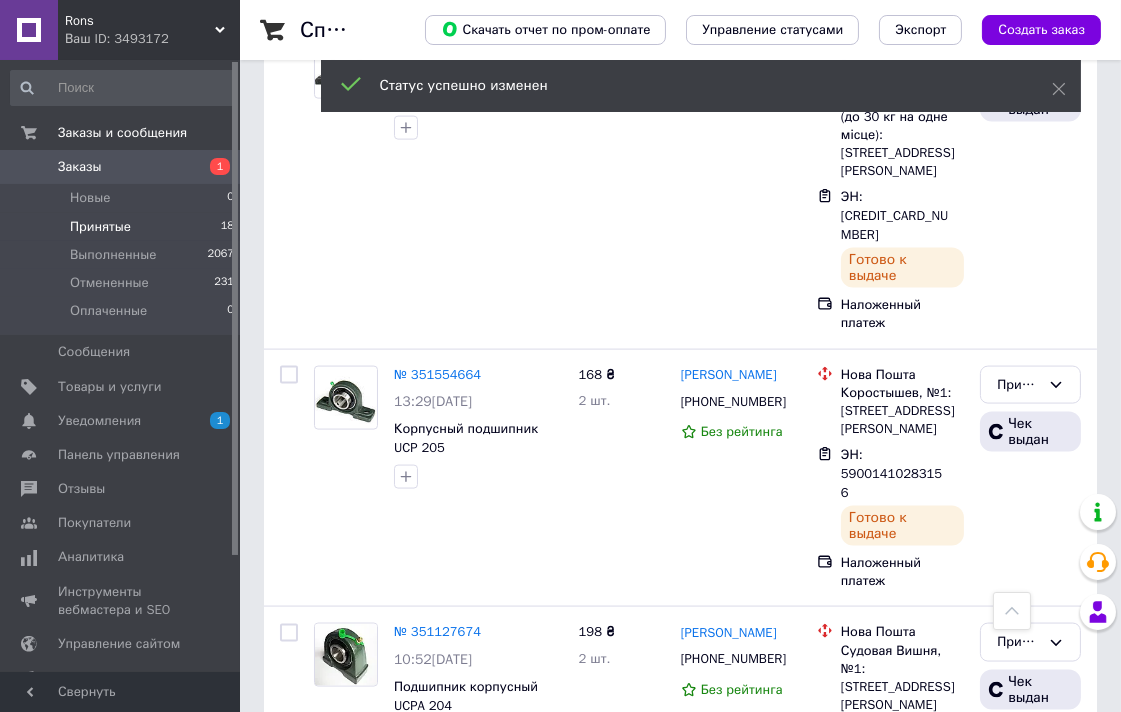 scroll, scrollTop: 3768, scrollLeft: 0, axis: vertical 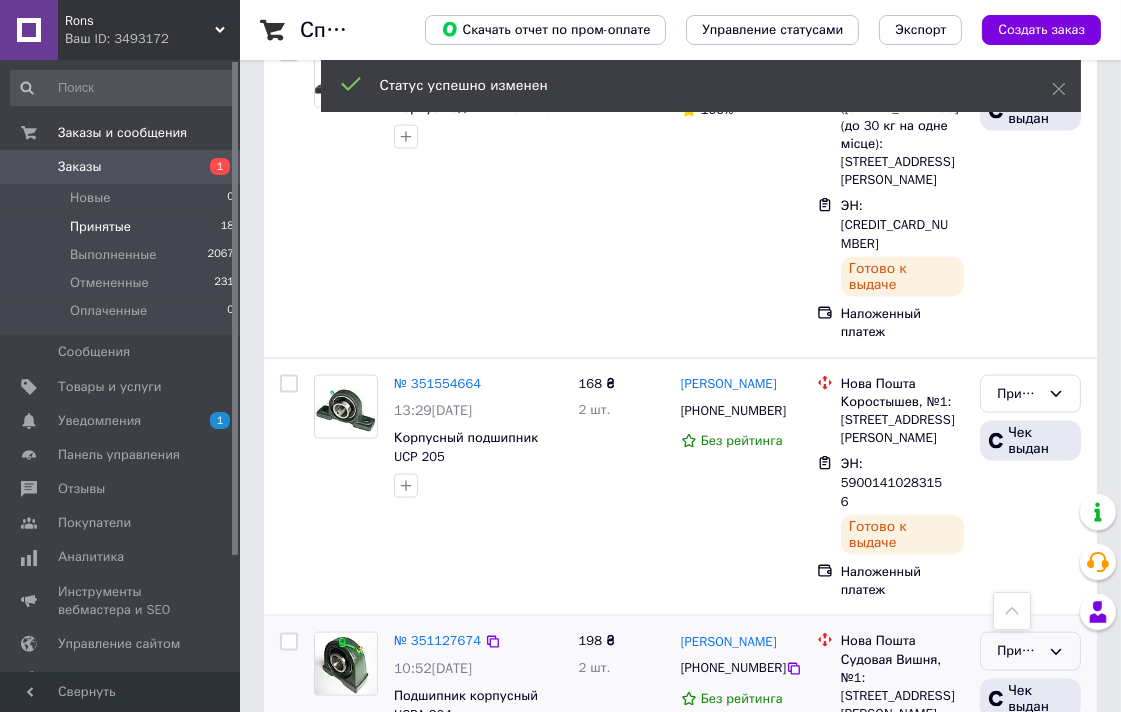 click on "Принят" at bounding box center (1018, 651) 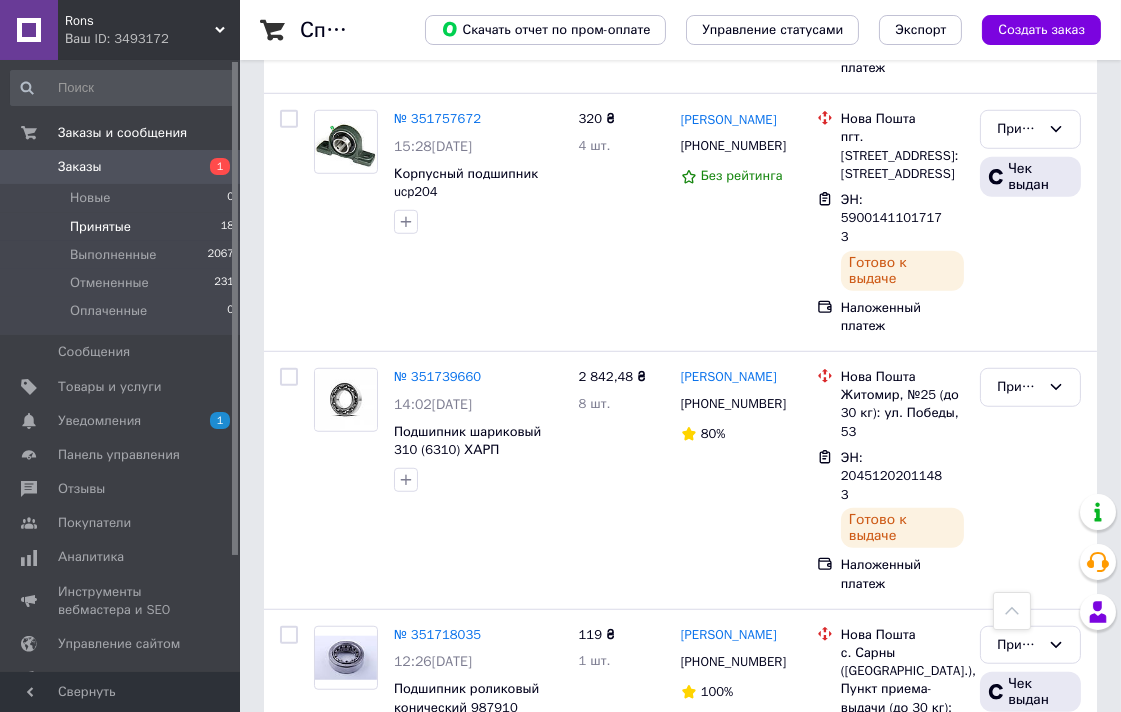 scroll, scrollTop: 1546, scrollLeft: 0, axis: vertical 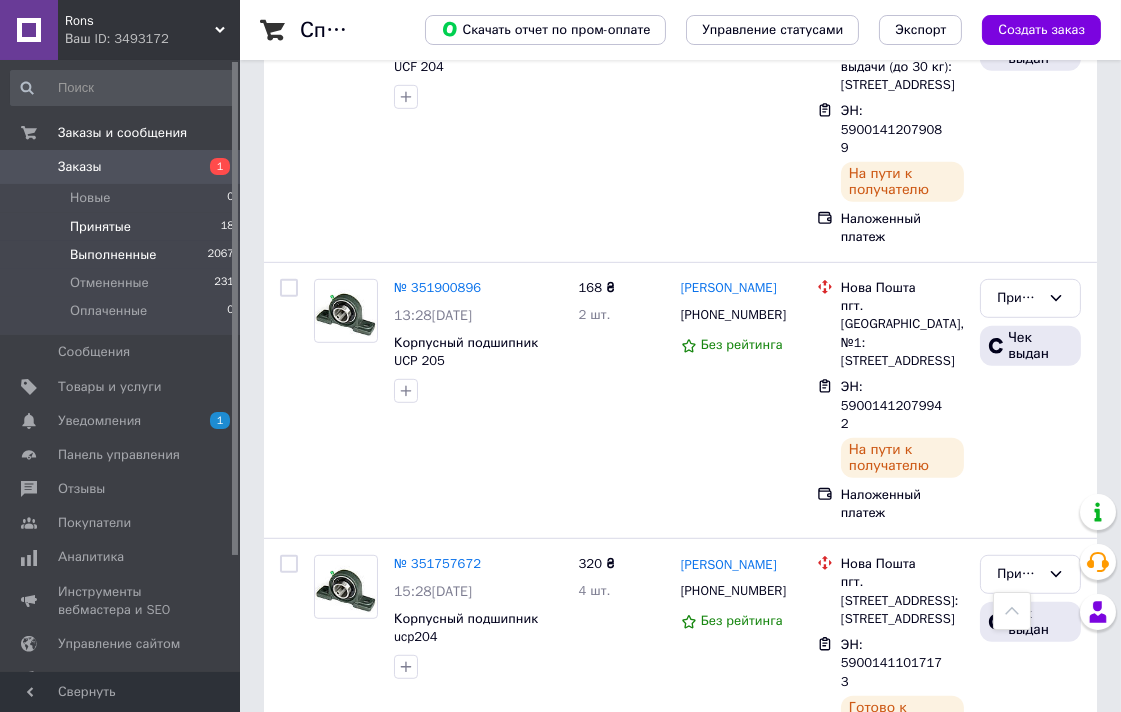 click on "Выполненные" at bounding box center (113, 255) 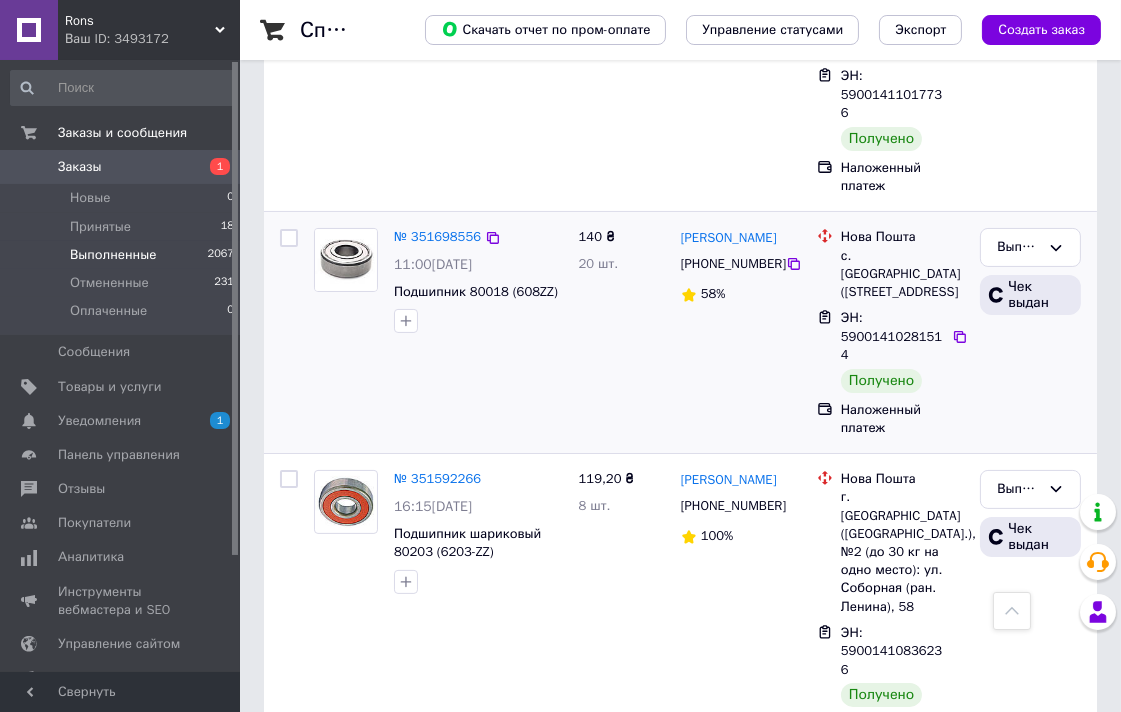 scroll, scrollTop: 0, scrollLeft: 0, axis: both 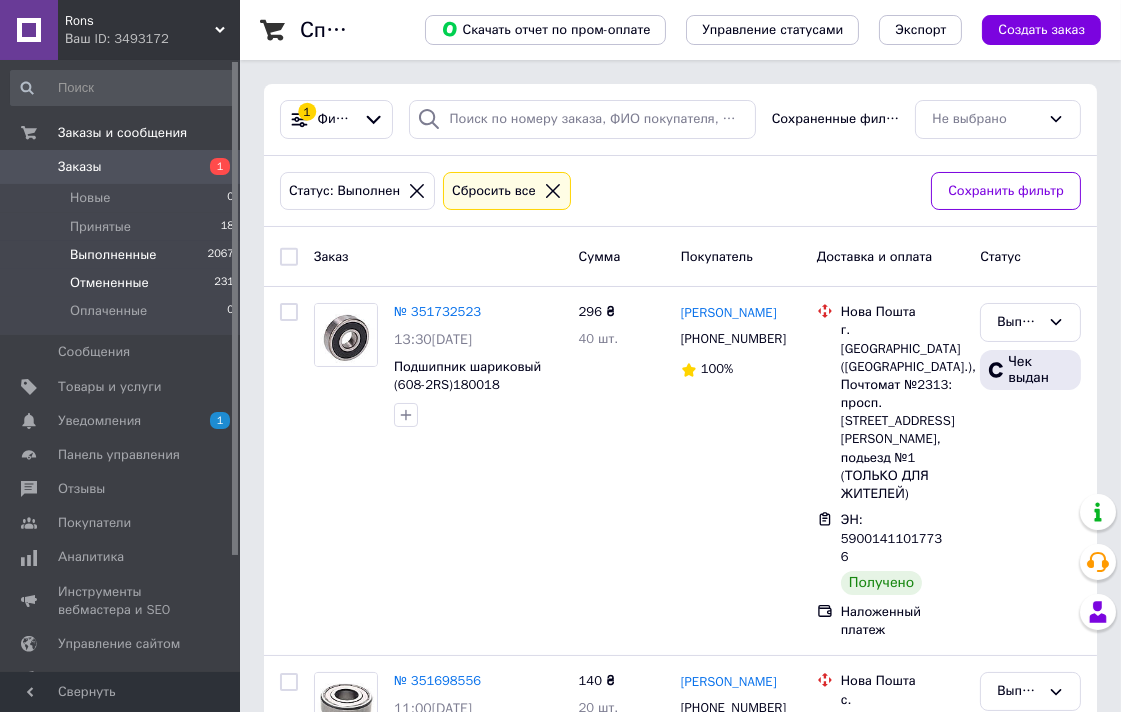 click on "Отмененные" at bounding box center (109, 283) 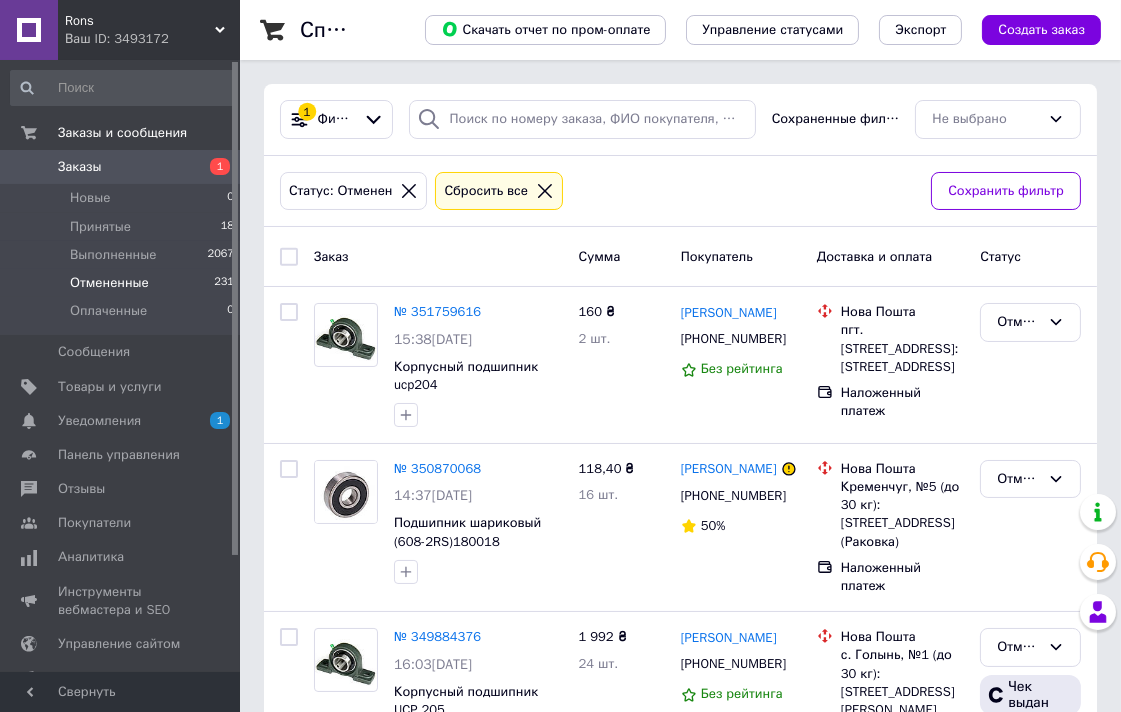 click on "Заказы" at bounding box center (80, 167) 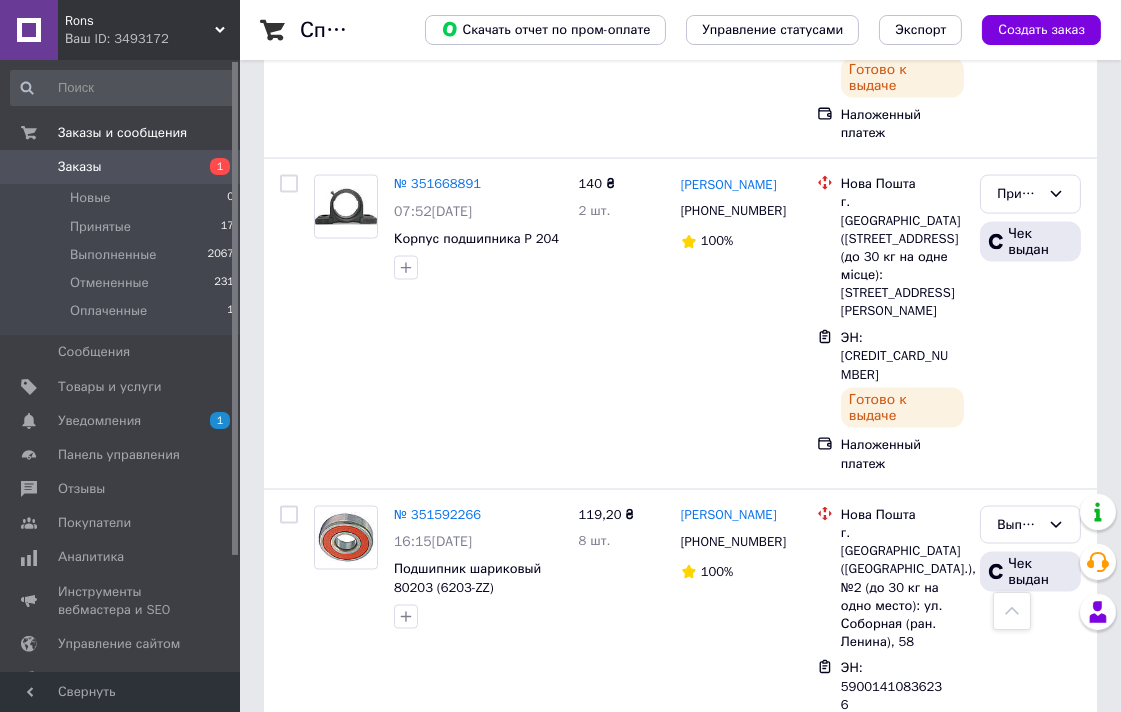 scroll, scrollTop: 4527, scrollLeft: 0, axis: vertical 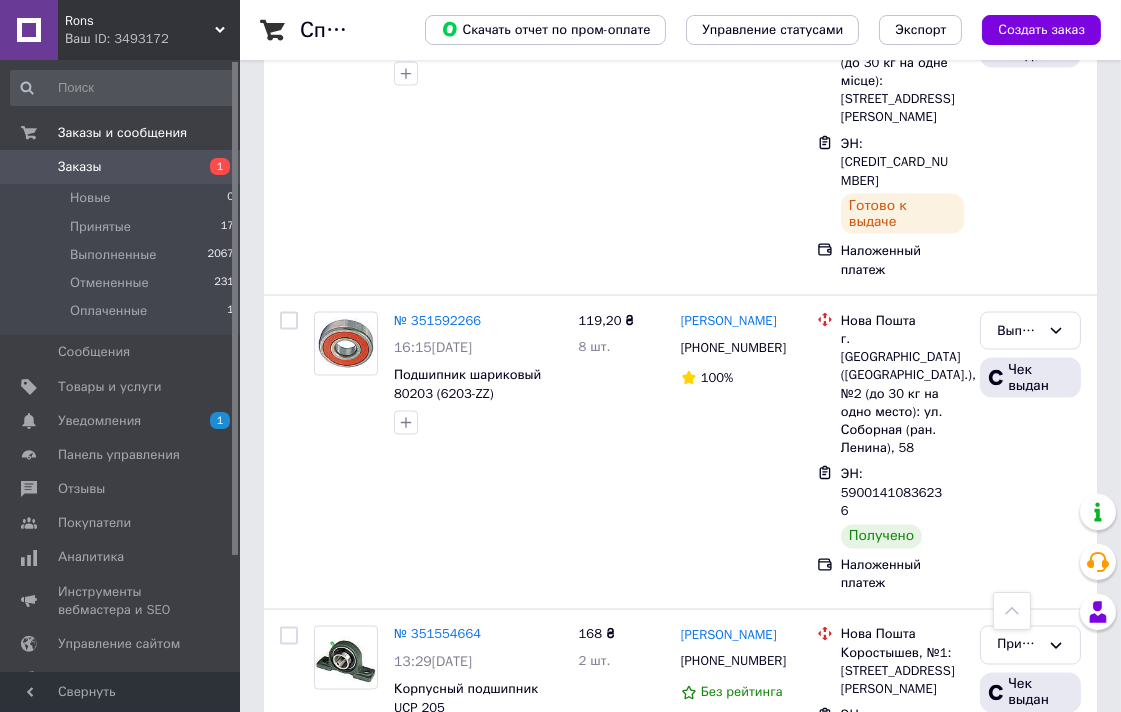 click on "2" at bounding box center [327, 1209] 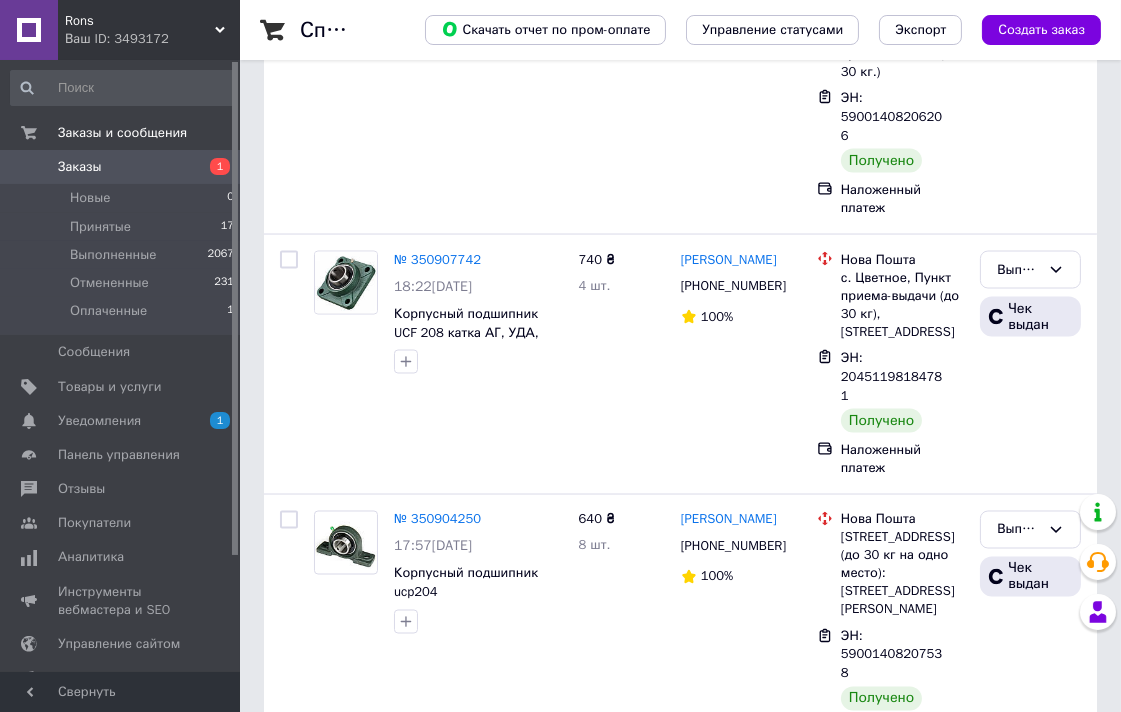 scroll, scrollTop: 0, scrollLeft: 0, axis: both 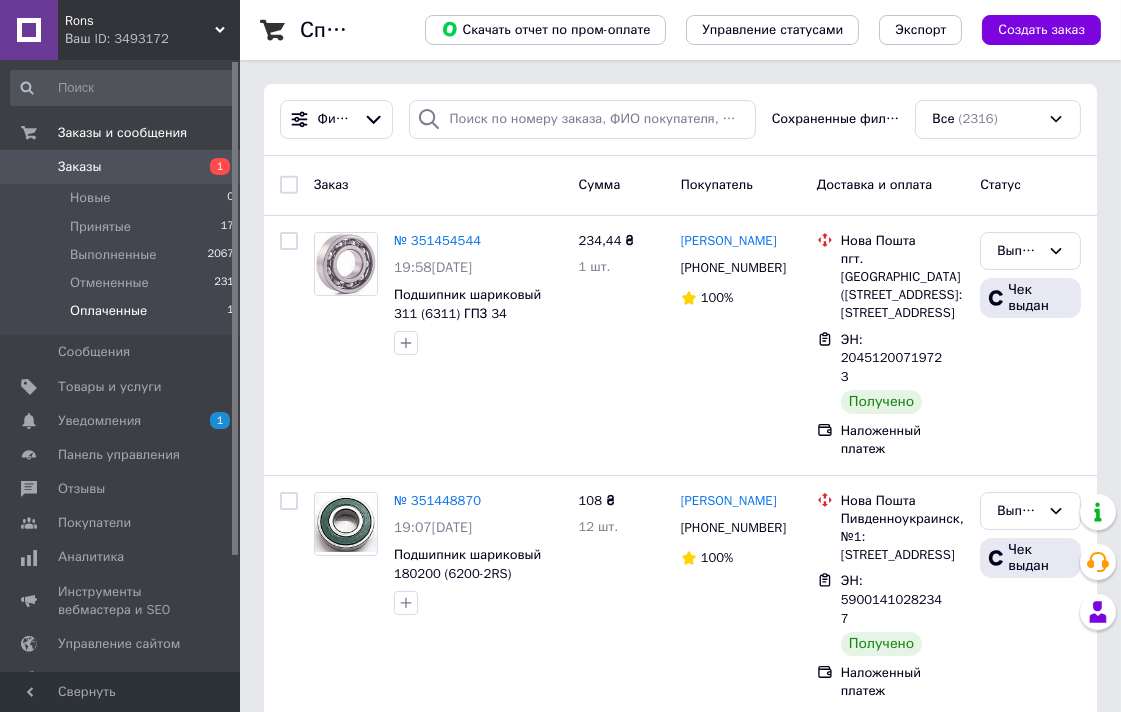 click on "Оплаченные" at bounding box center [108, 311] 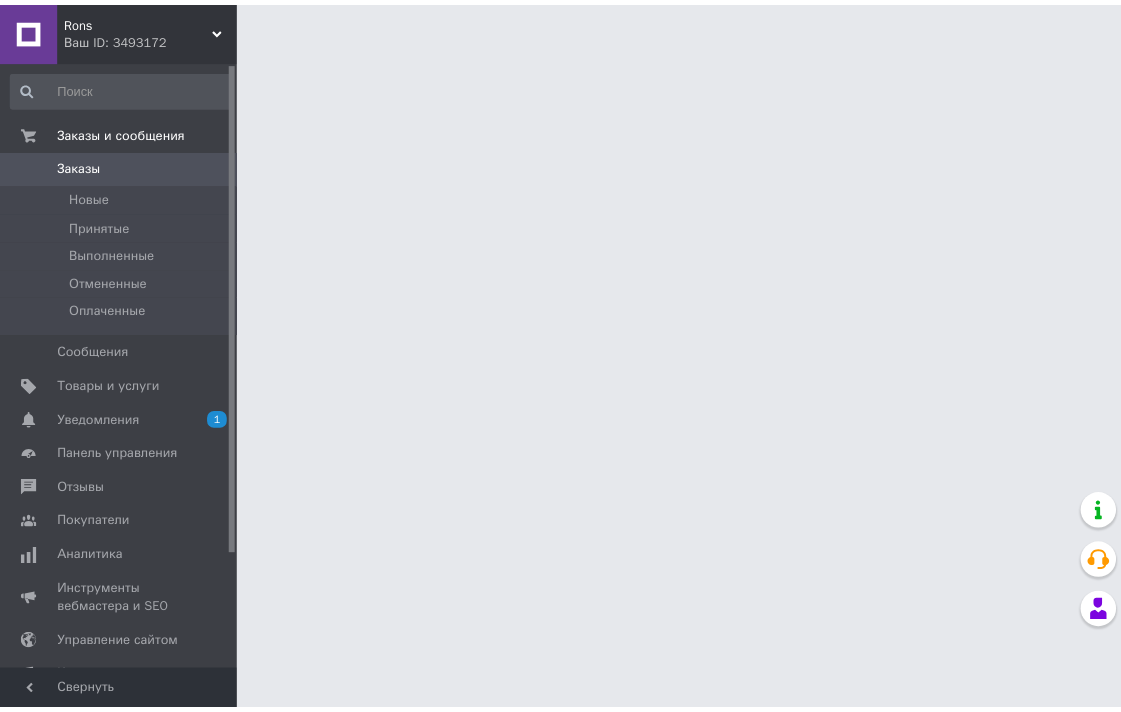 scroll, scrollTop: 0, scrollLeft: 0, axis: both 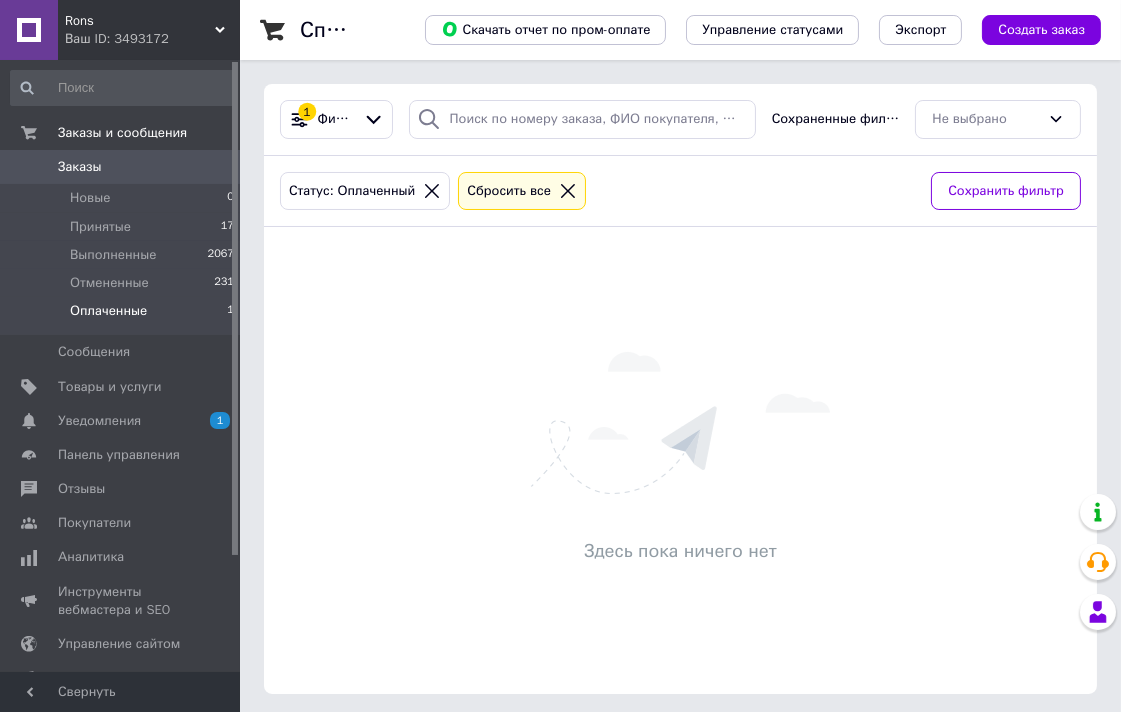click on "Оплаченные" at bounding box center [108, 311] 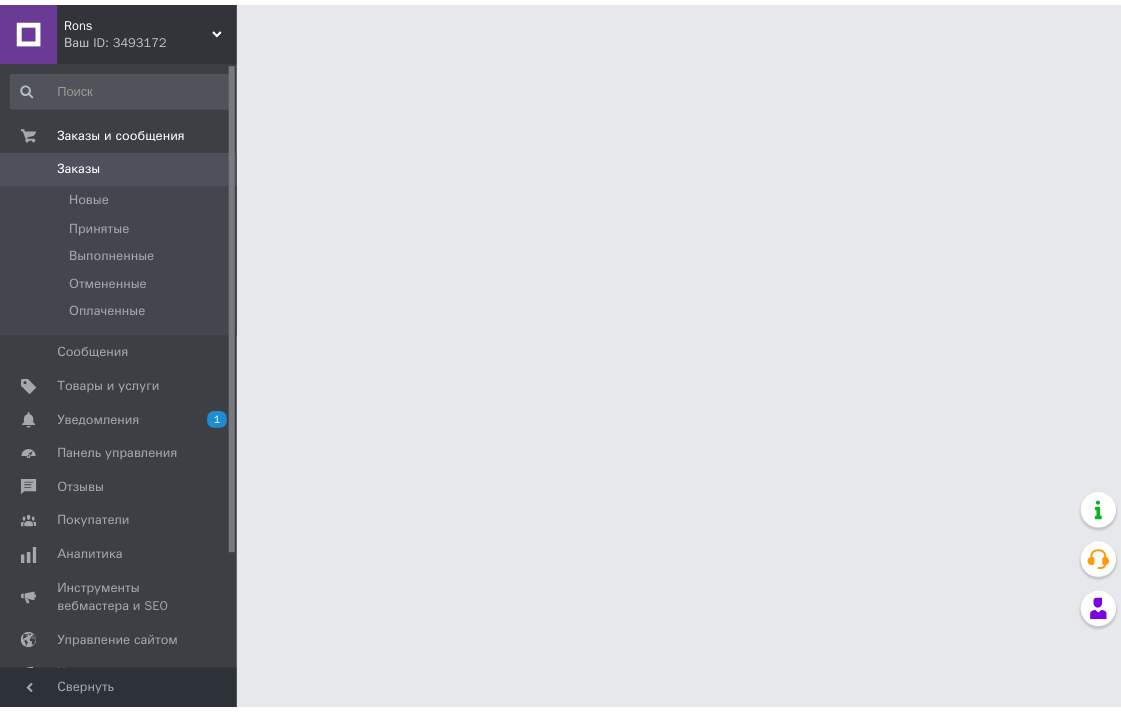 scroll, scrollTop: 0, scrollLeft: 0, axis: both 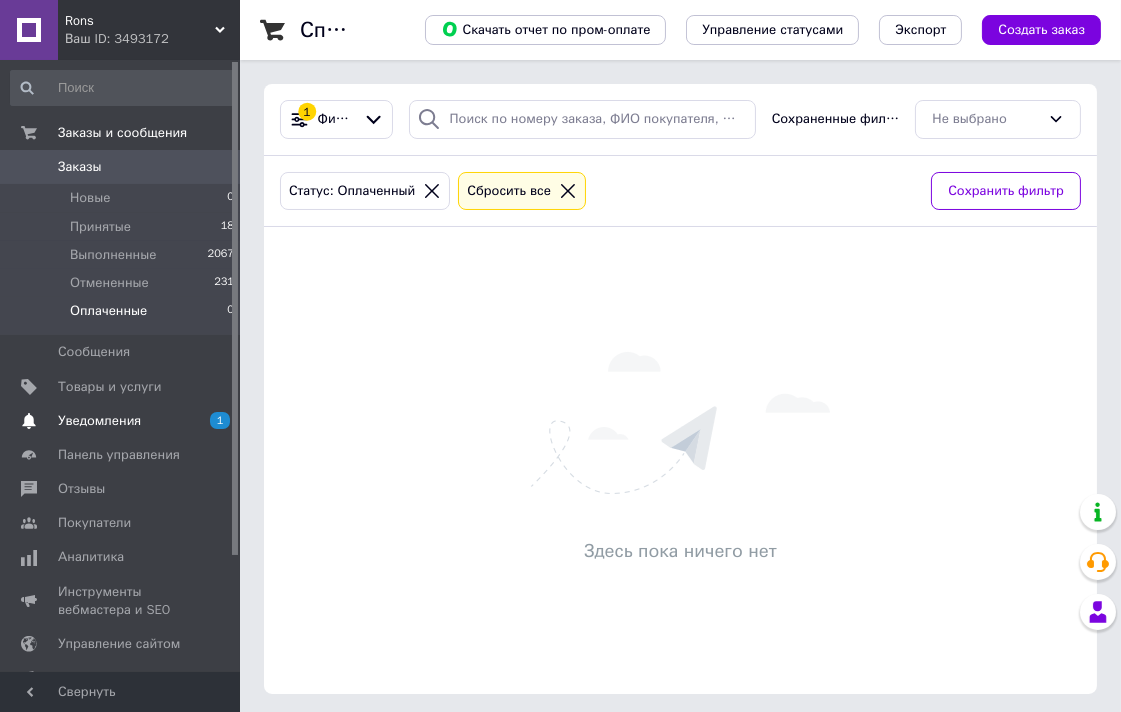 click on "Уведомления" at bounding box center (99, 421) 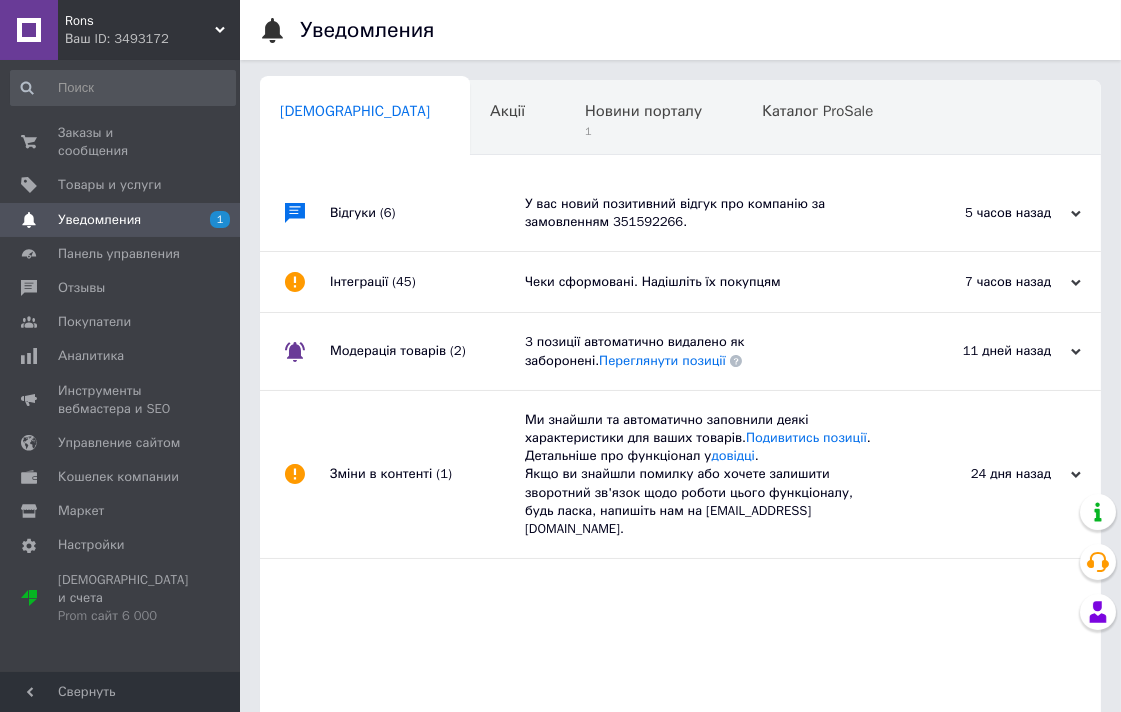 scroll, scrollTop: 0, scrollLeft: 10, axis: horizontal 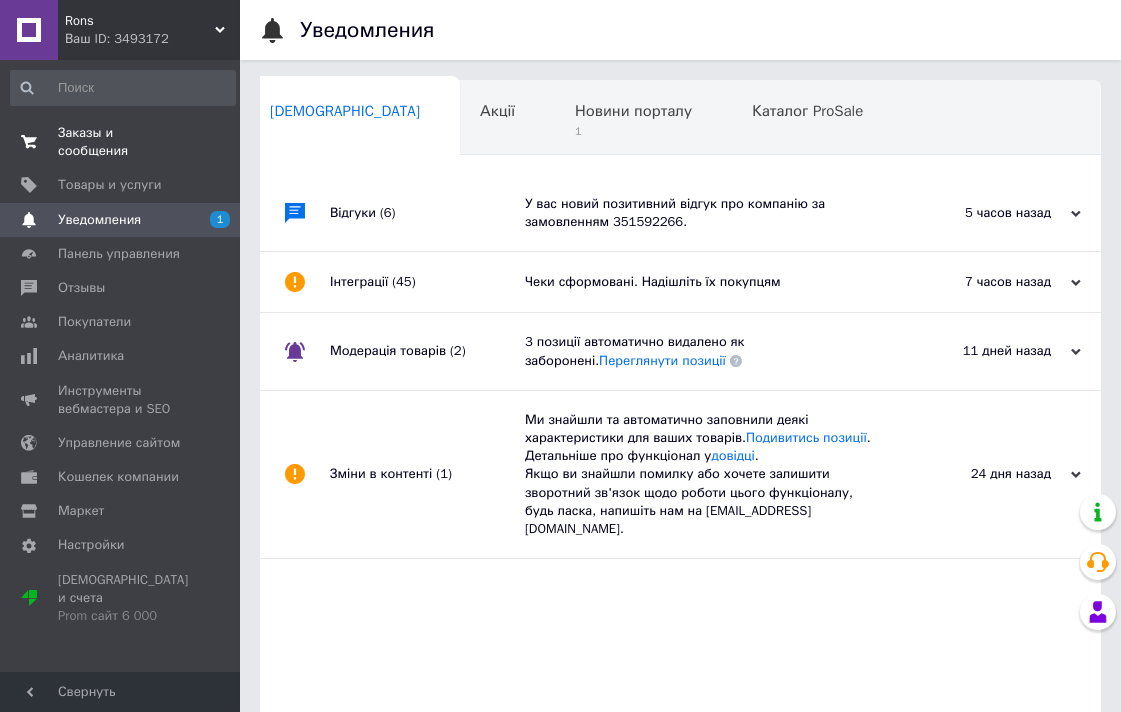 click on "Заказы и сообщения" at bounding box center [121, 142] 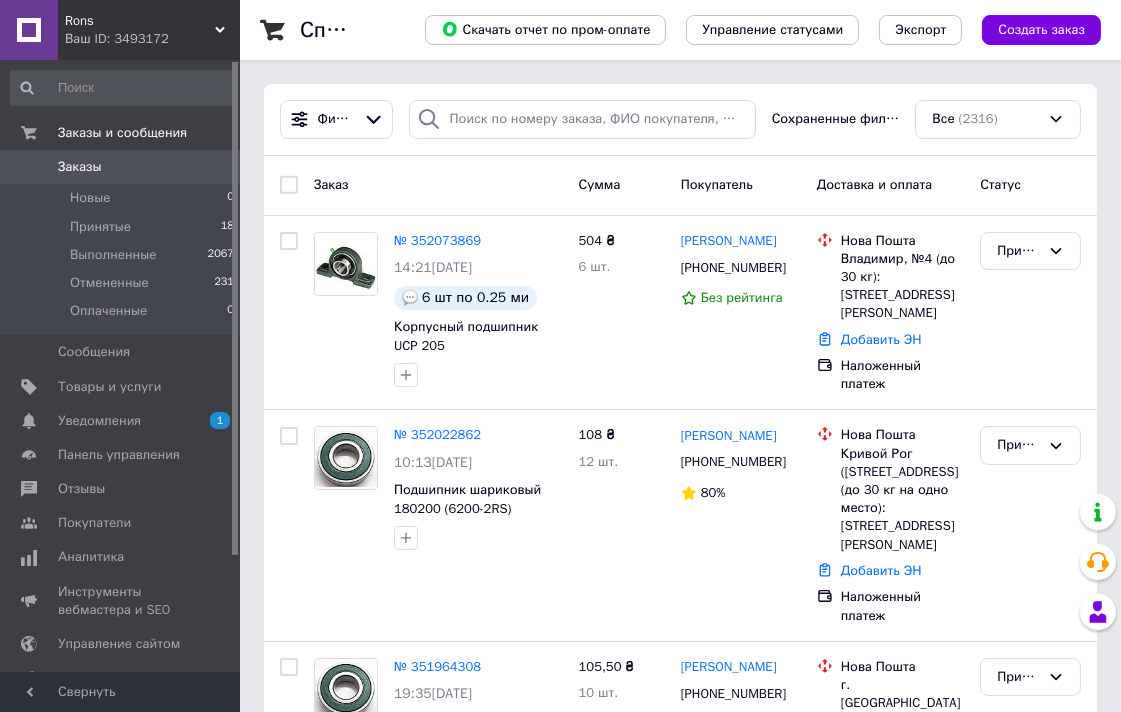 click on "Заказы" at bounding box center (80, 167) 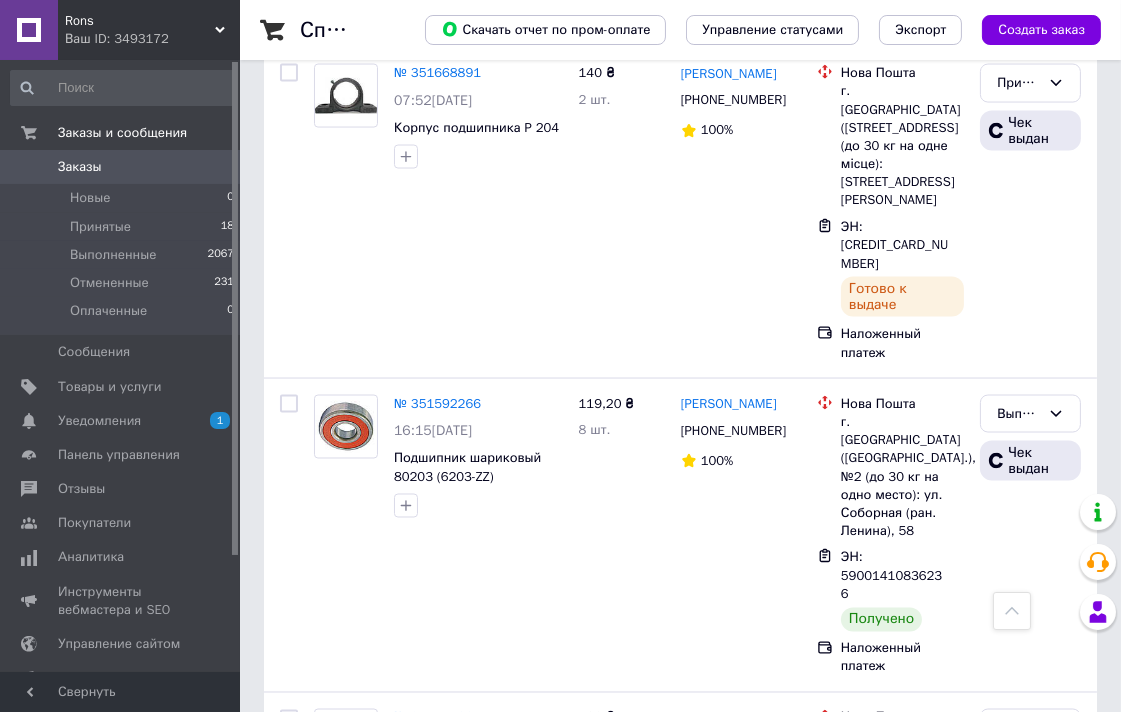 scroll, scrollTop: 4527, scrollLeft: 0, axis: vertical 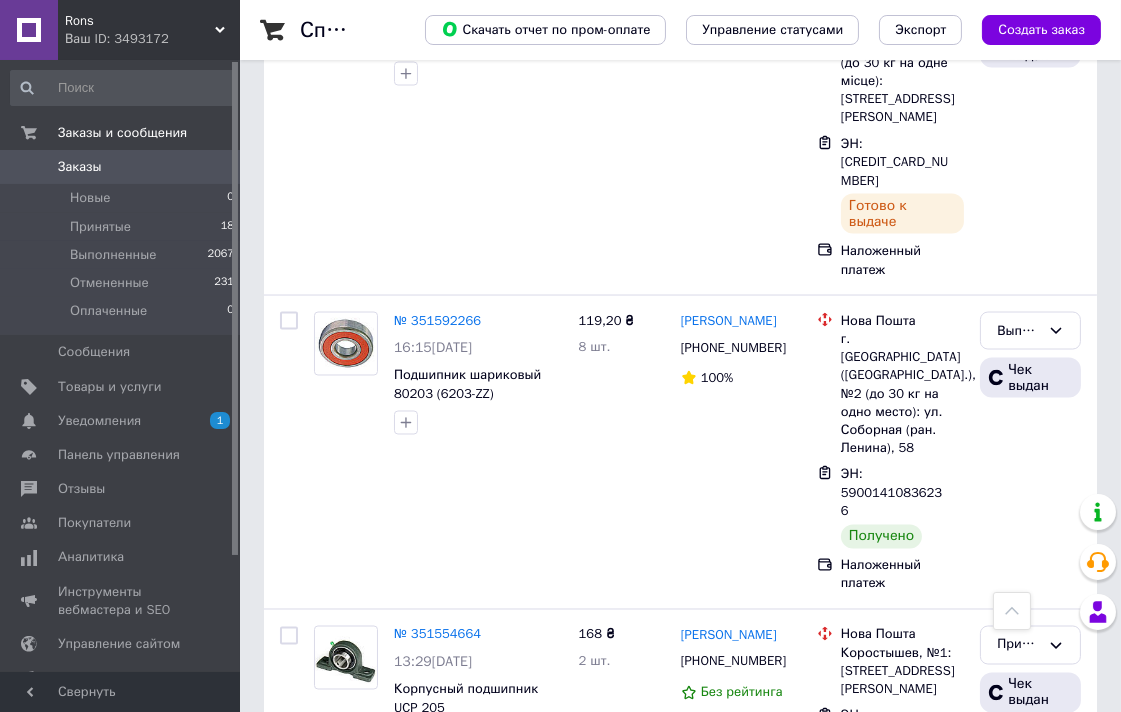click on "2" at bounding box center (327, 1209) 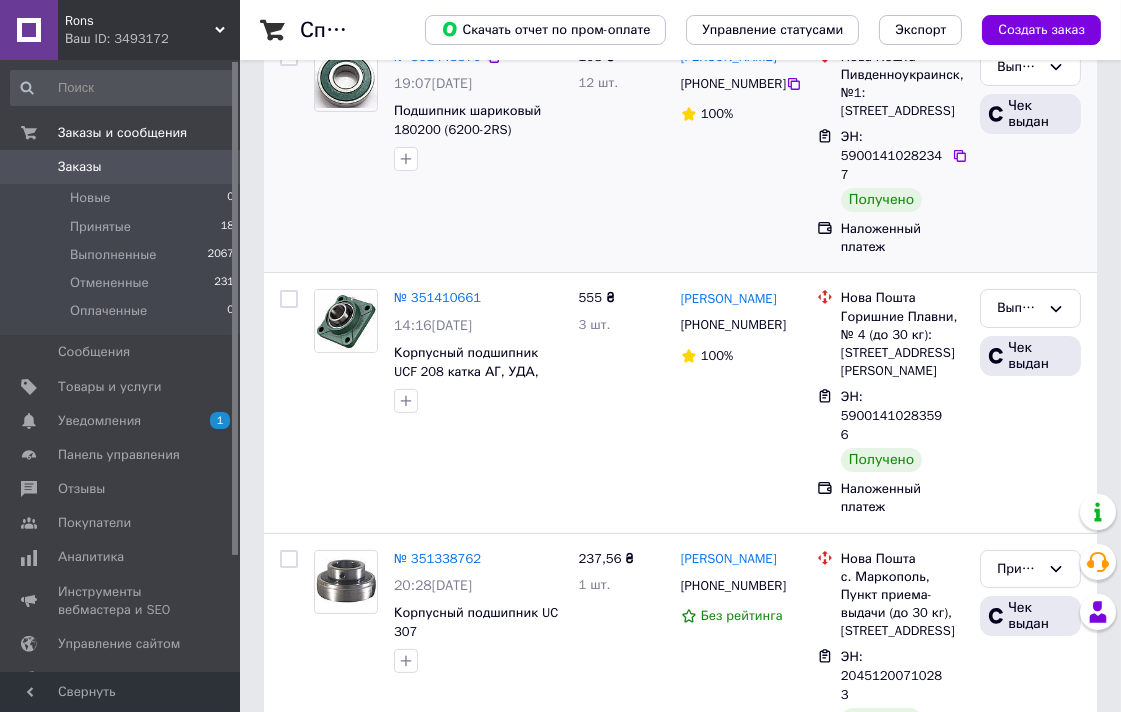 scroll, scrollTop: 555, scrollLeft: 0, axis: vertical 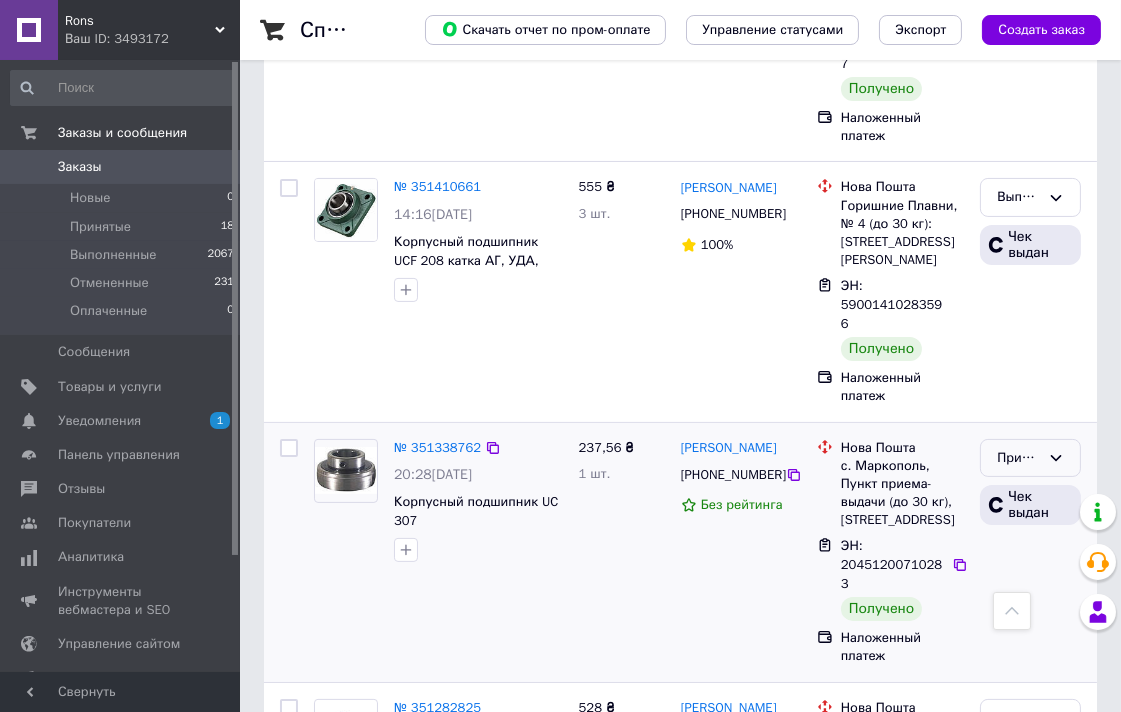 click on "Принят" at bounding box center [1018, 458] 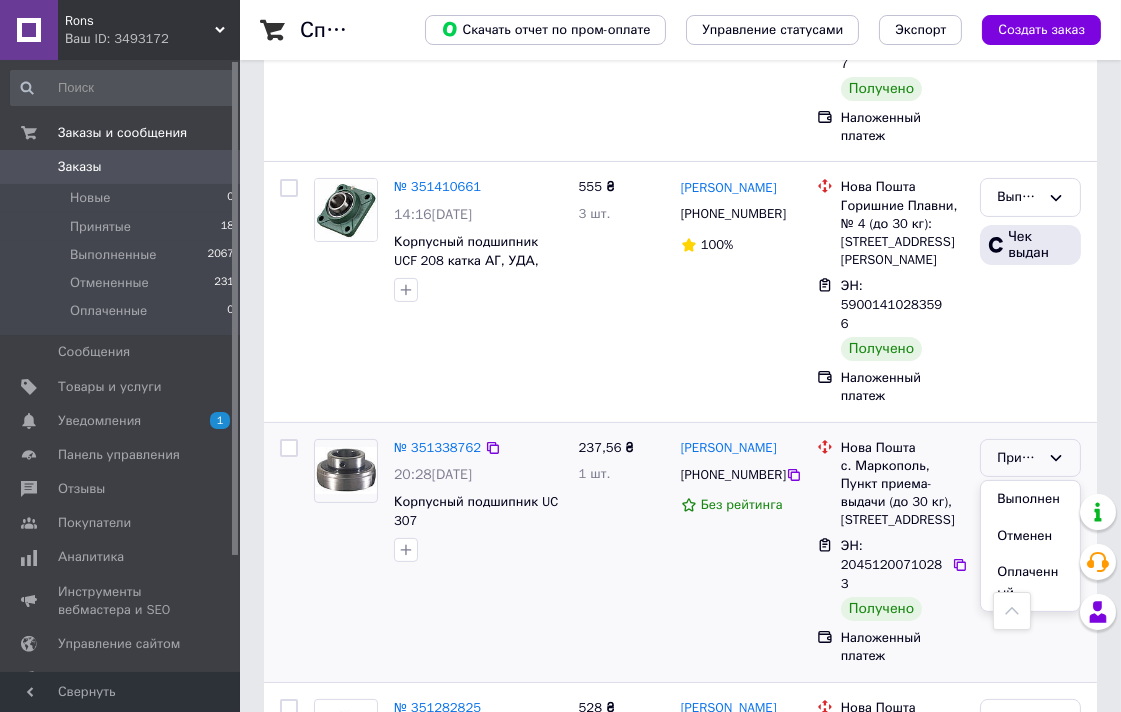 click on "Выполнен" at bounding box center [1030, 499] 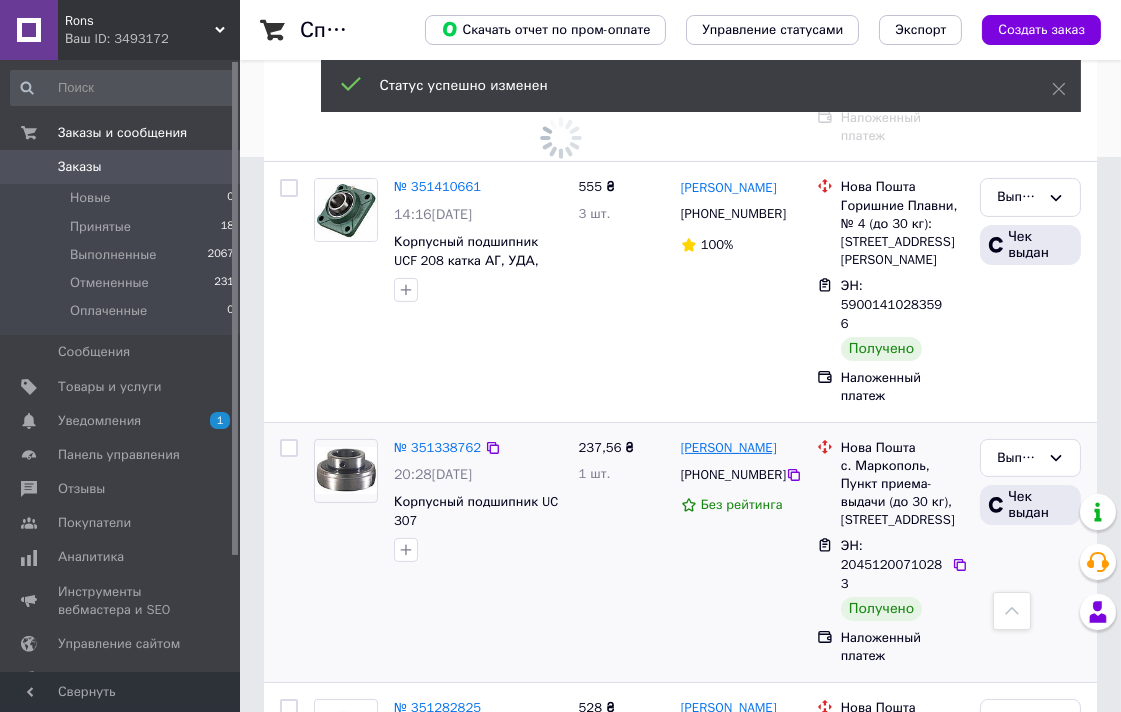 click on "Василь Сеник" at bounding box center [729, 448] 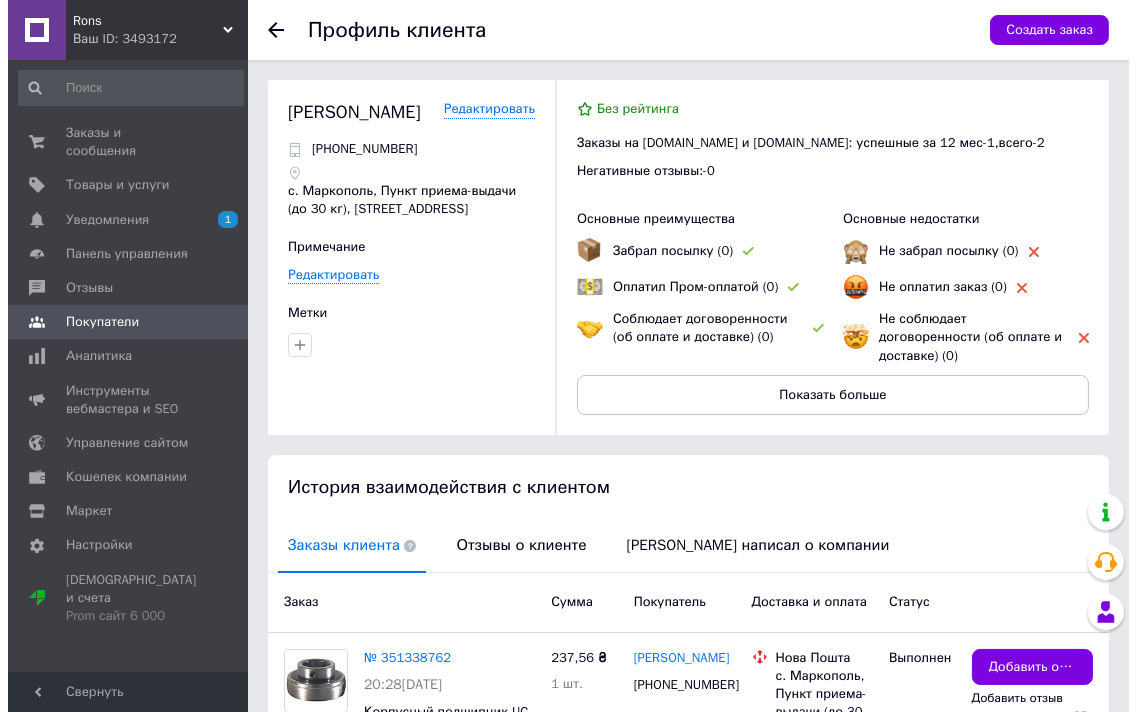 scroll, scrollTop: 258, scrollLeft: 0, axis: vertical 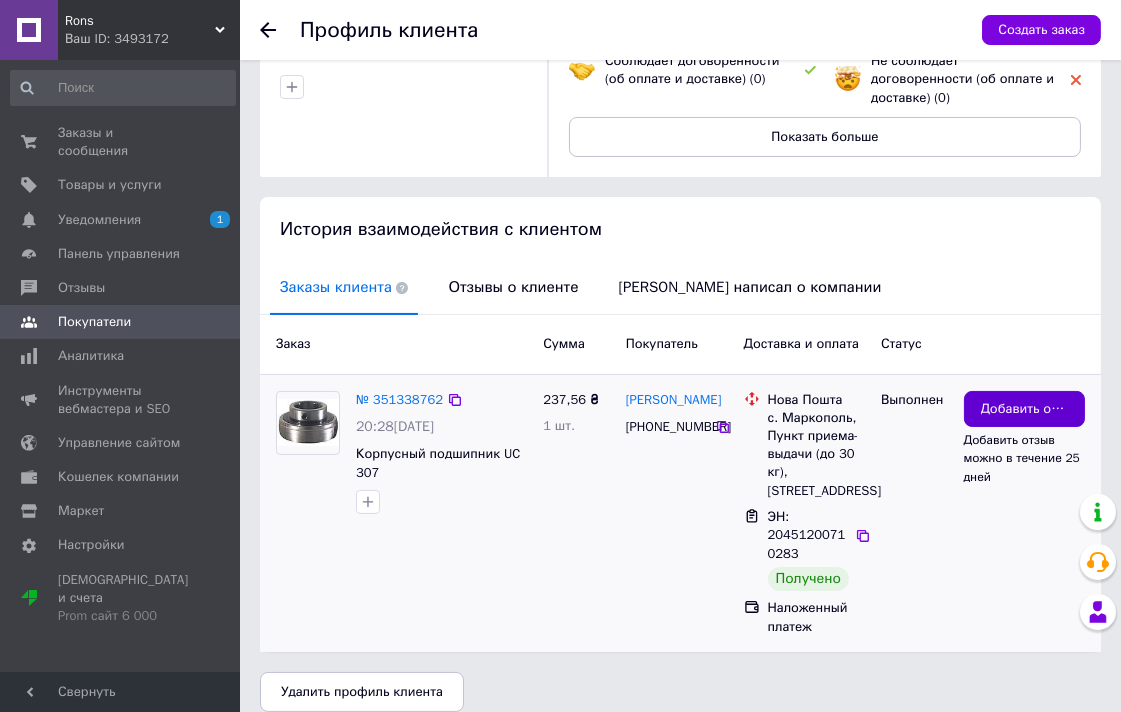 click on "Добавить отзыв" at bounding box center [1024, 409] 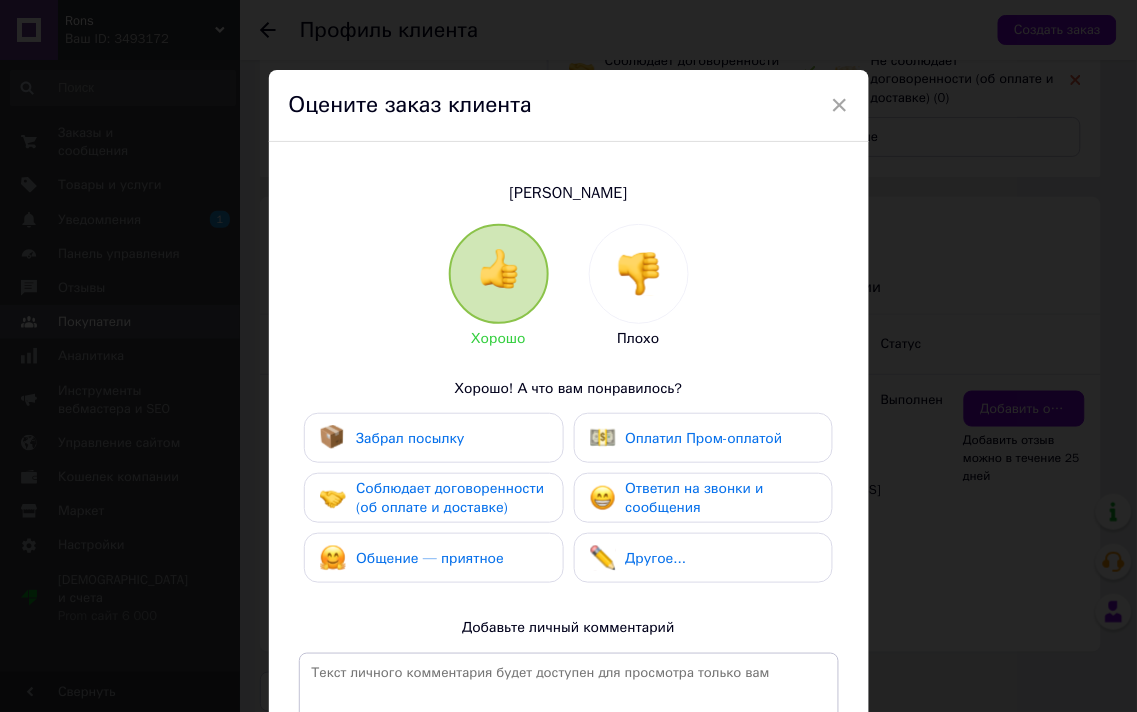 click on "Забрал посылку" at bounding box center [410, 438] 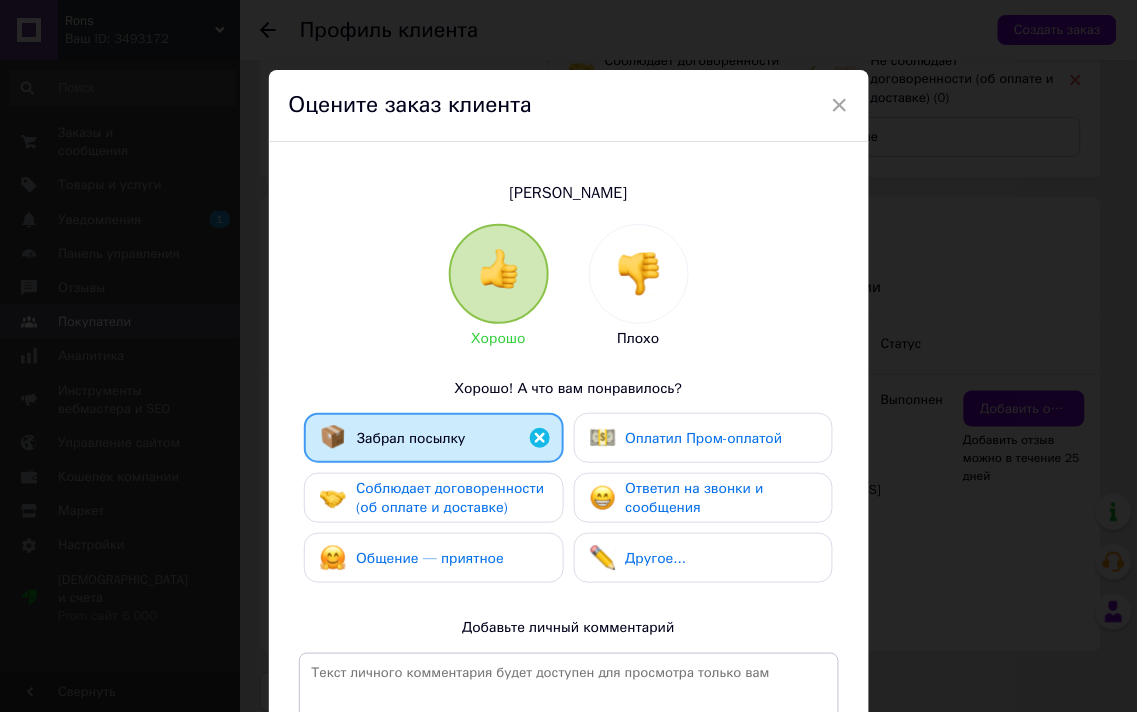 click on "Соблюдает договоренности (об оплате и доставке)" at bounding box center (450, 498) 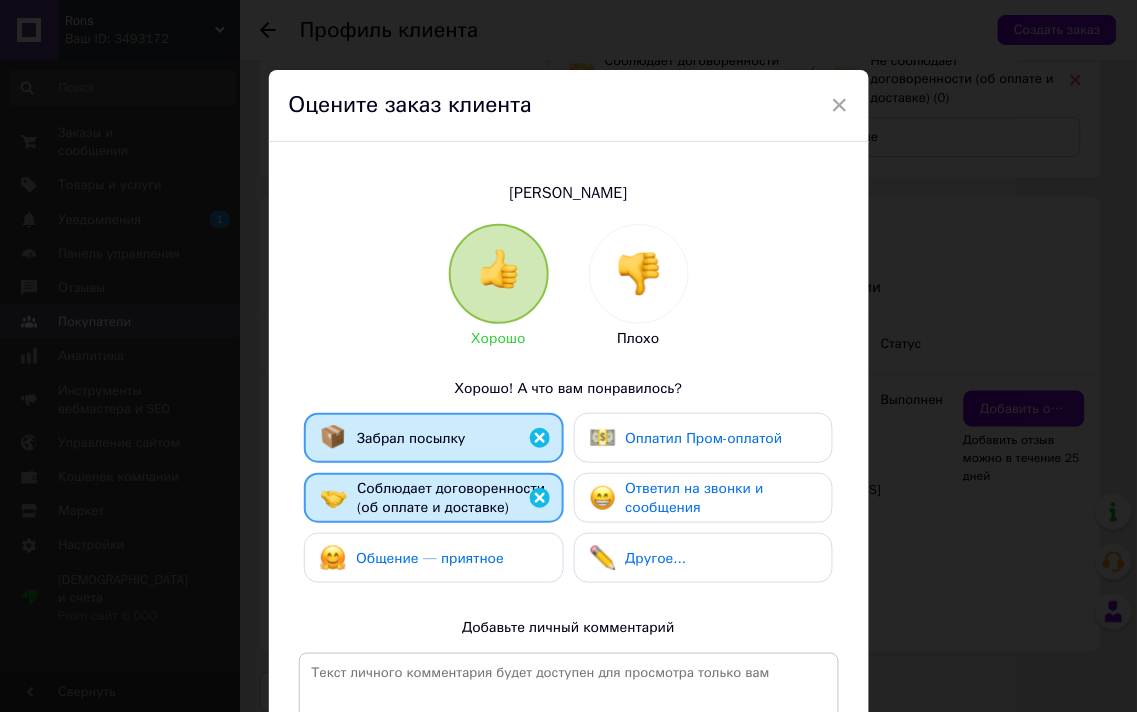 click on "Общение — приятное" at bounding box center (412, 558) 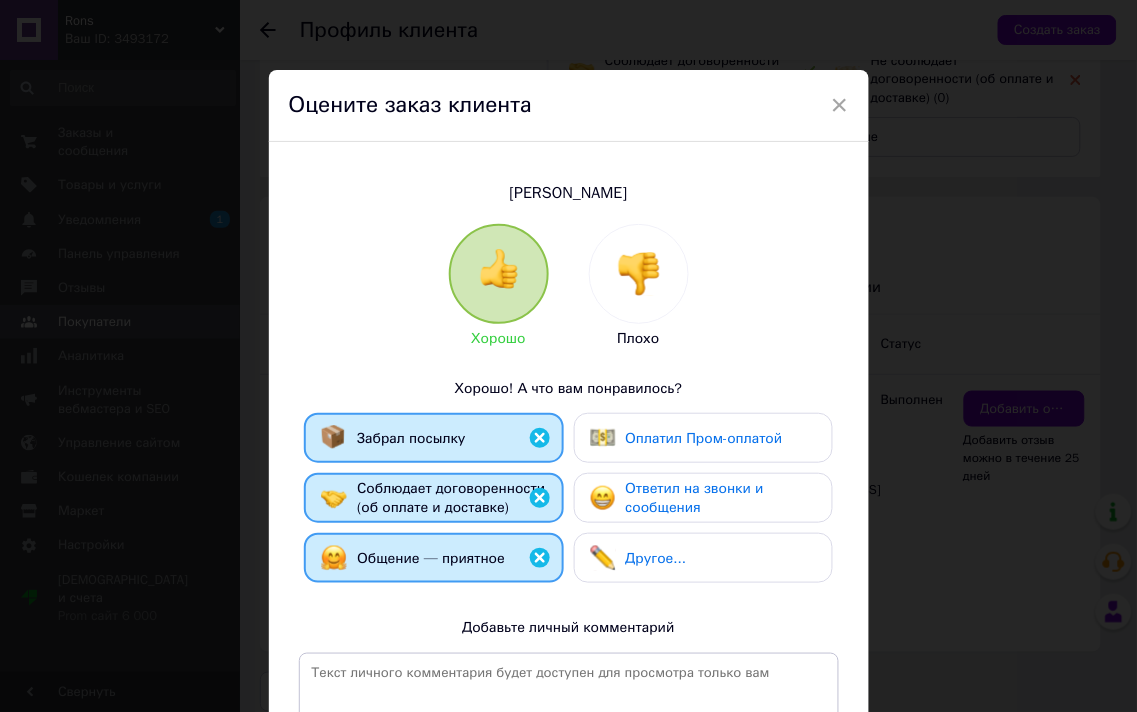 click on "Забрал посылку Оплатил Пром-оплатой Соблюдает договоренности (об оплате и доставке) Ответил на звонки и сообщения Общение — приятное Другое..." at bounding box center [569, 503] 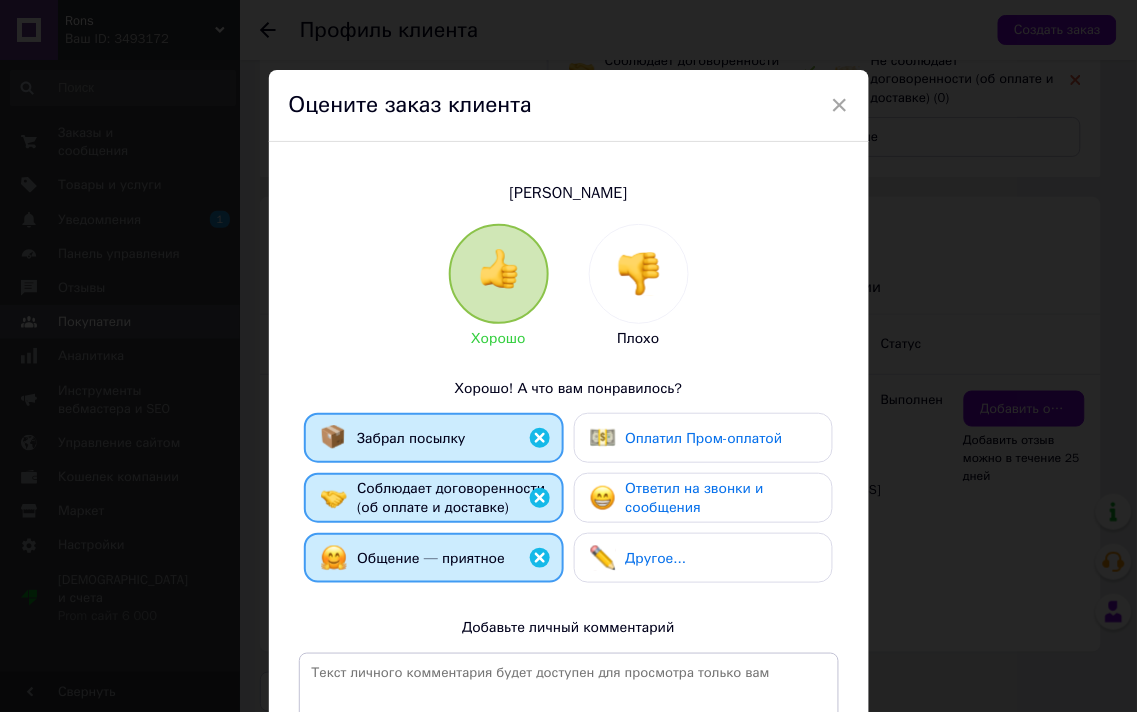 click on "Ответил на звонки и сообщения" at bounding box center [695, 498] 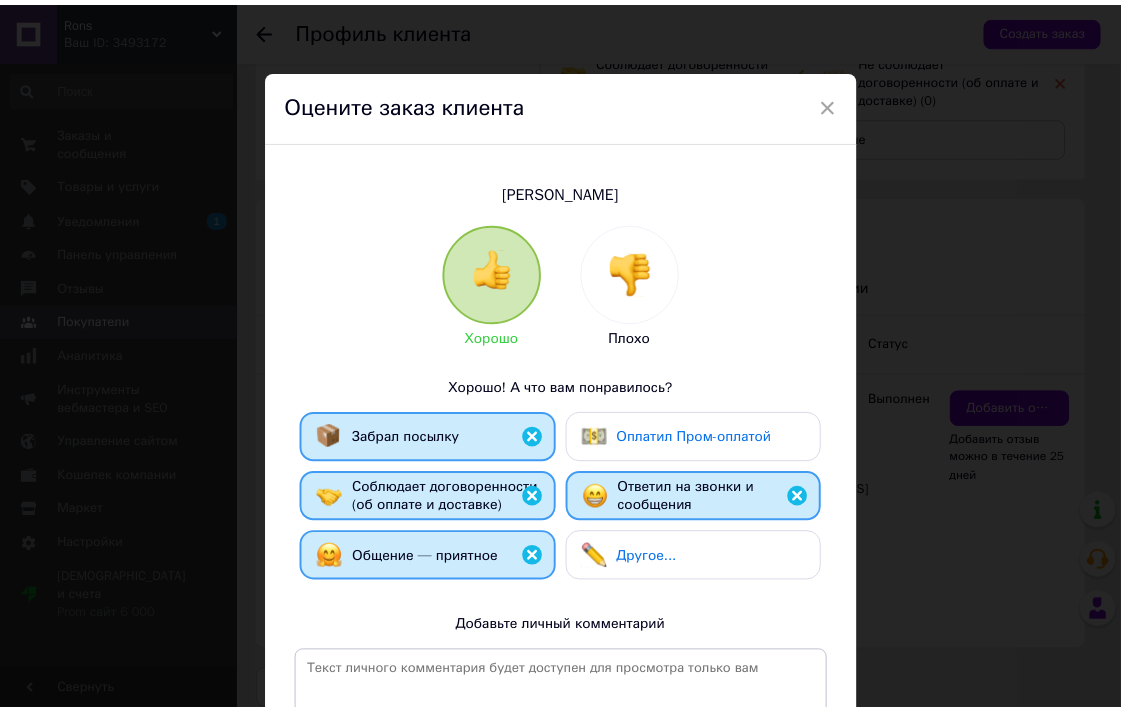 scroll, scrollTop: 274, scrollLeft: 0, axis: vertical 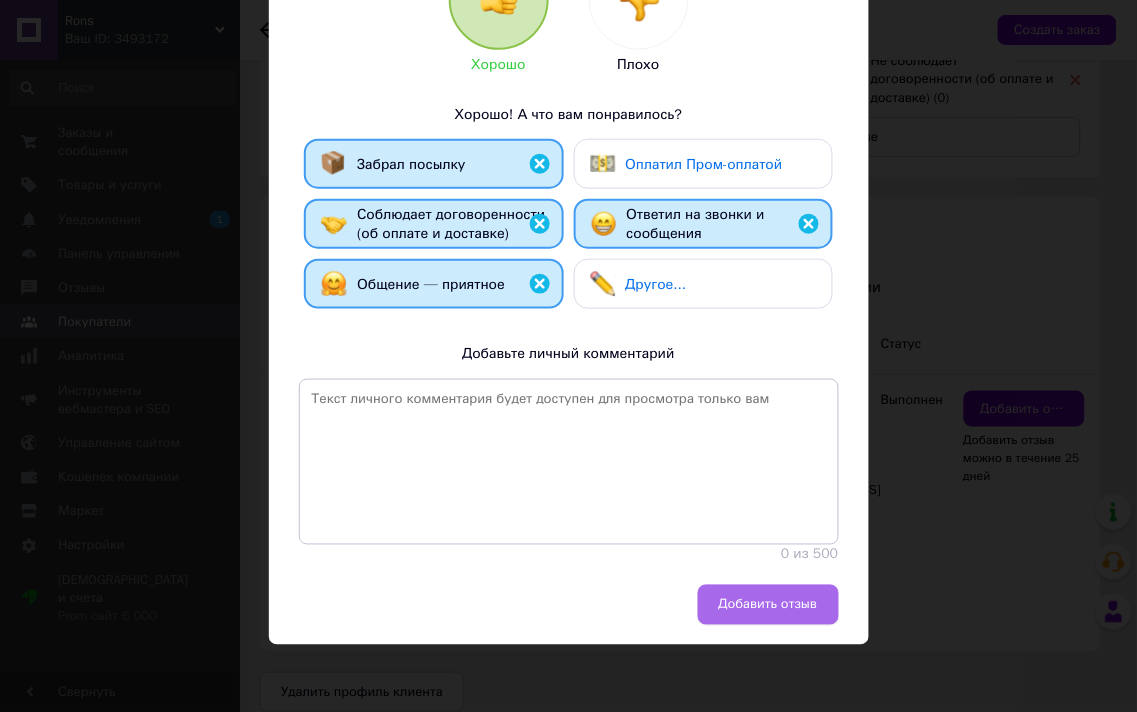 click on "Добавить отзыв" at bounding box center (768, 605) 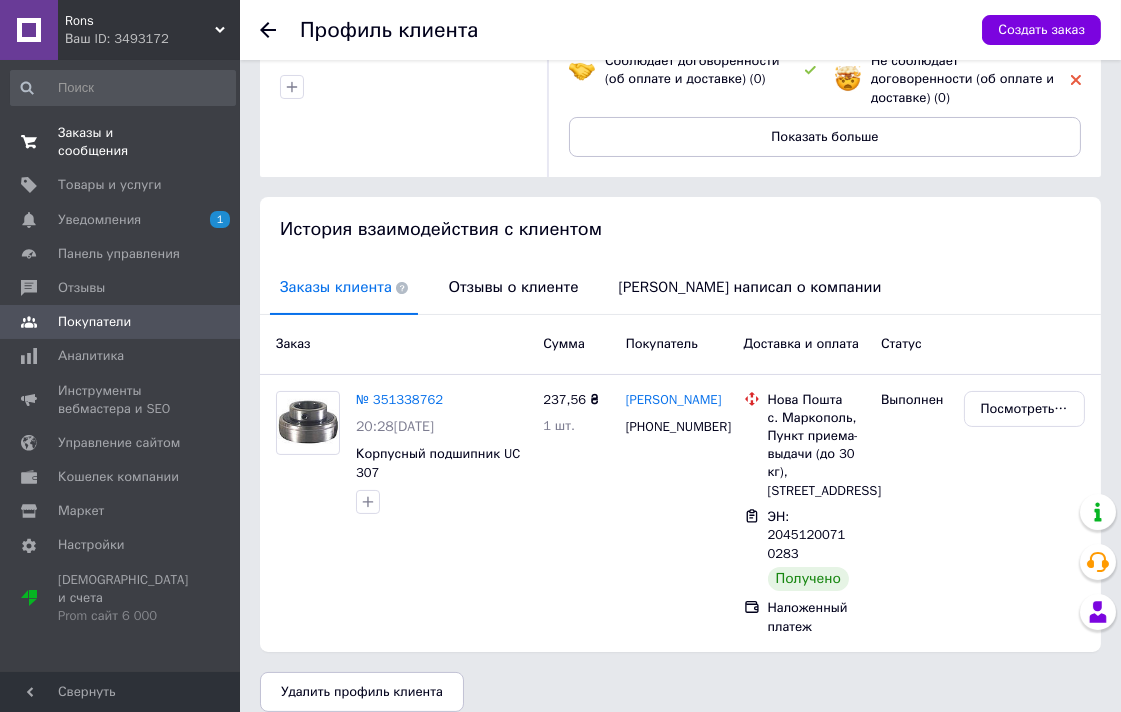 click on "Заказы и сообщения" at bounding box center [121, 142] 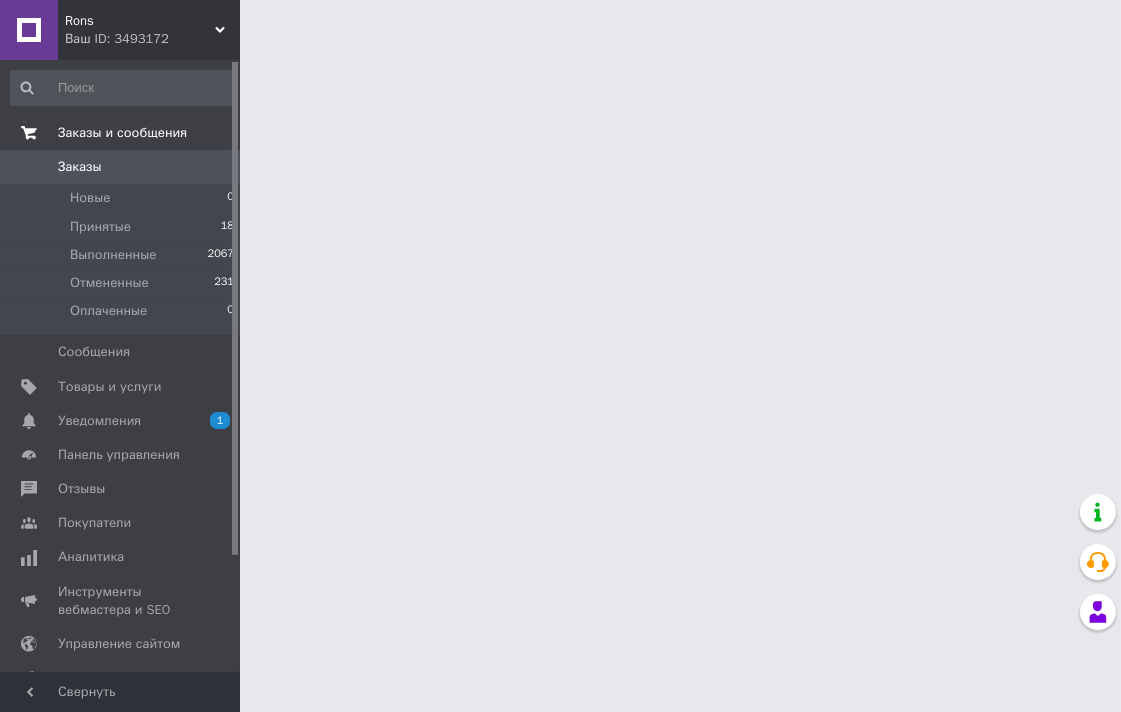 scroll, scrollTop: 0, scrollLeft: 0, axis: both 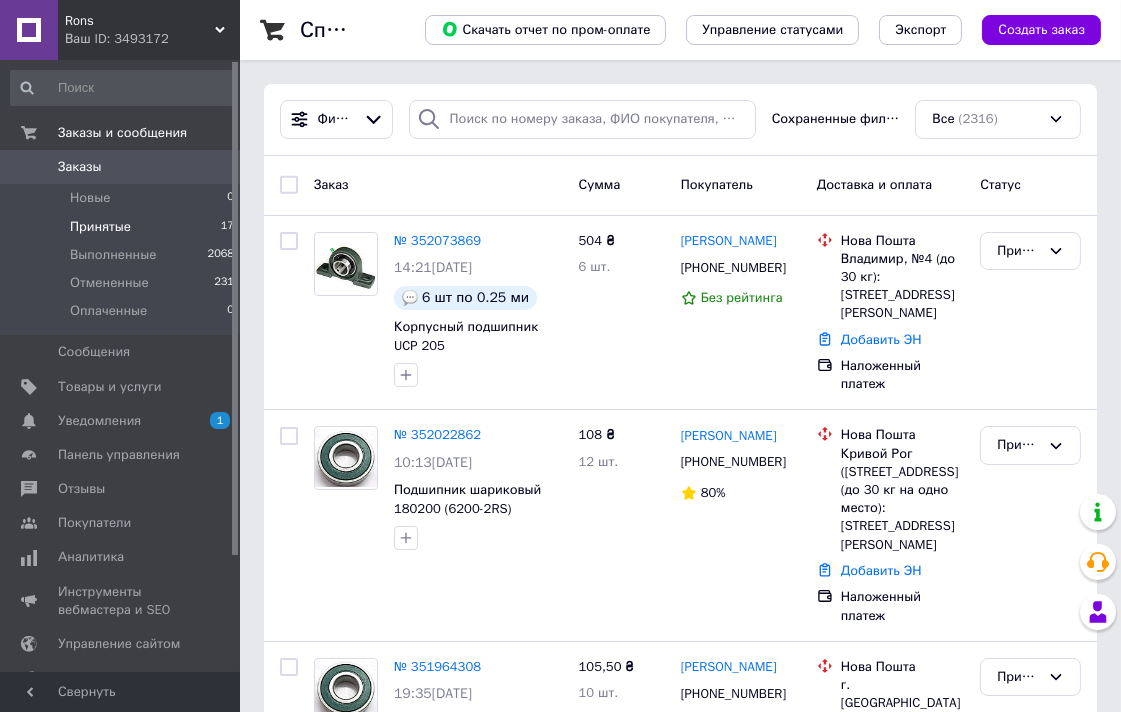 click on "Принятые" at bounding box center (100, 227) 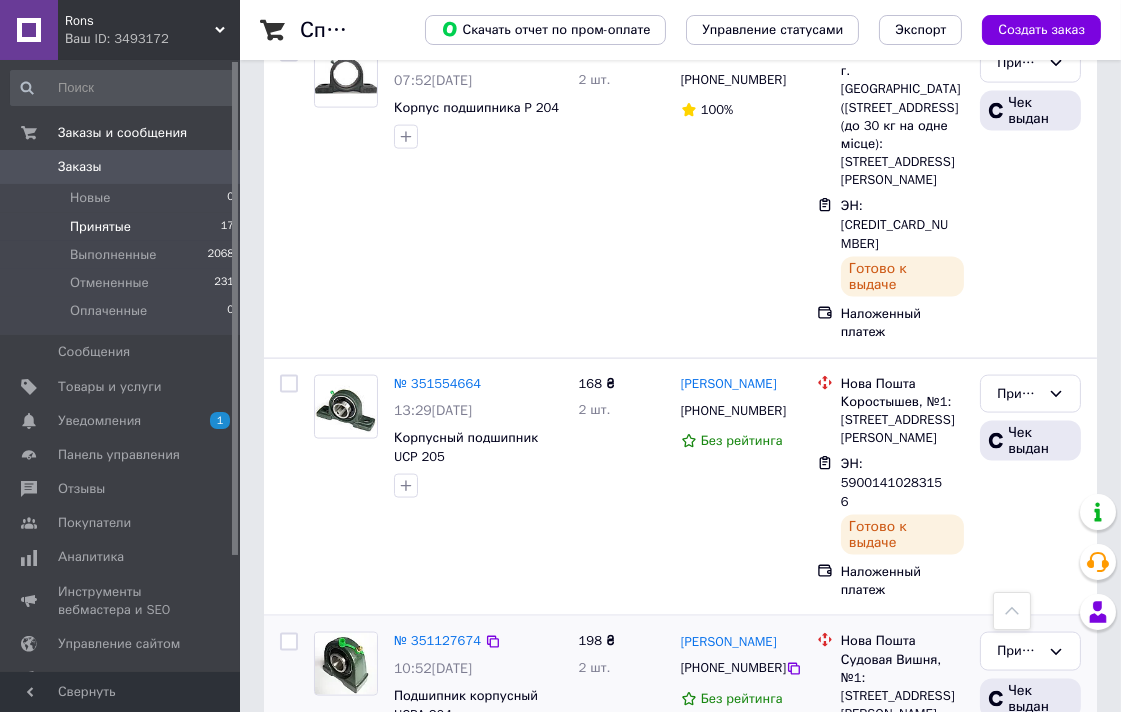 scroll, scrollTop: 3213, scrollLeft: 0, axis: vertical 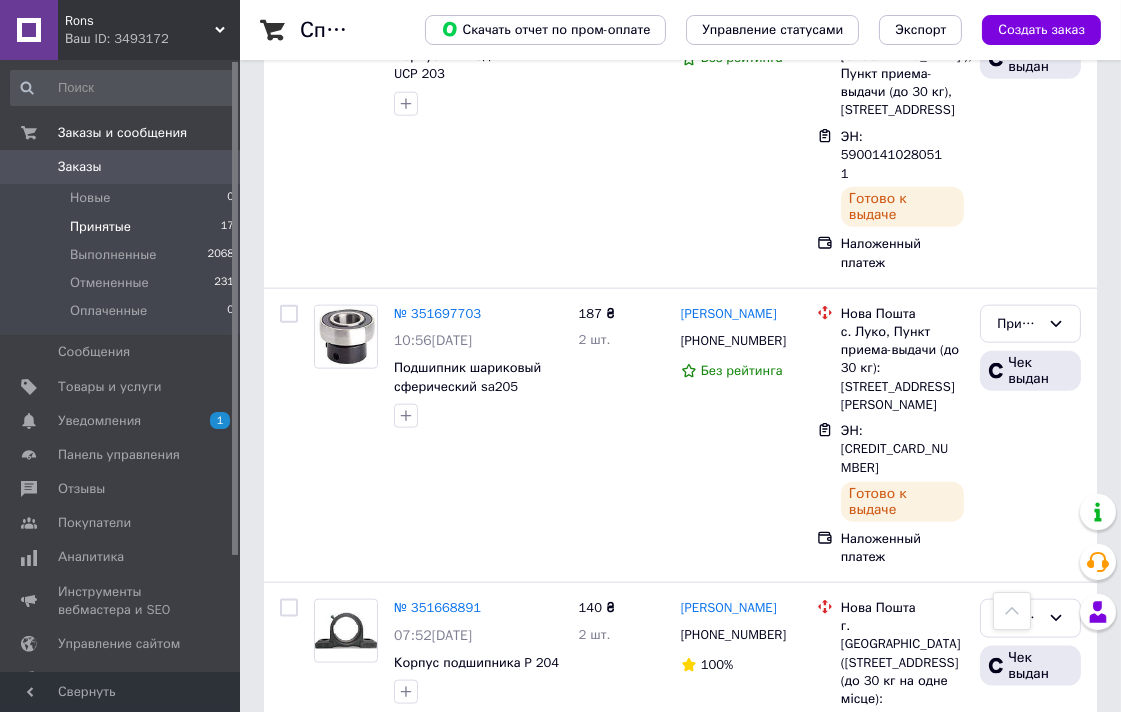 click on "Заказы" at bounding box center [80, 167] 